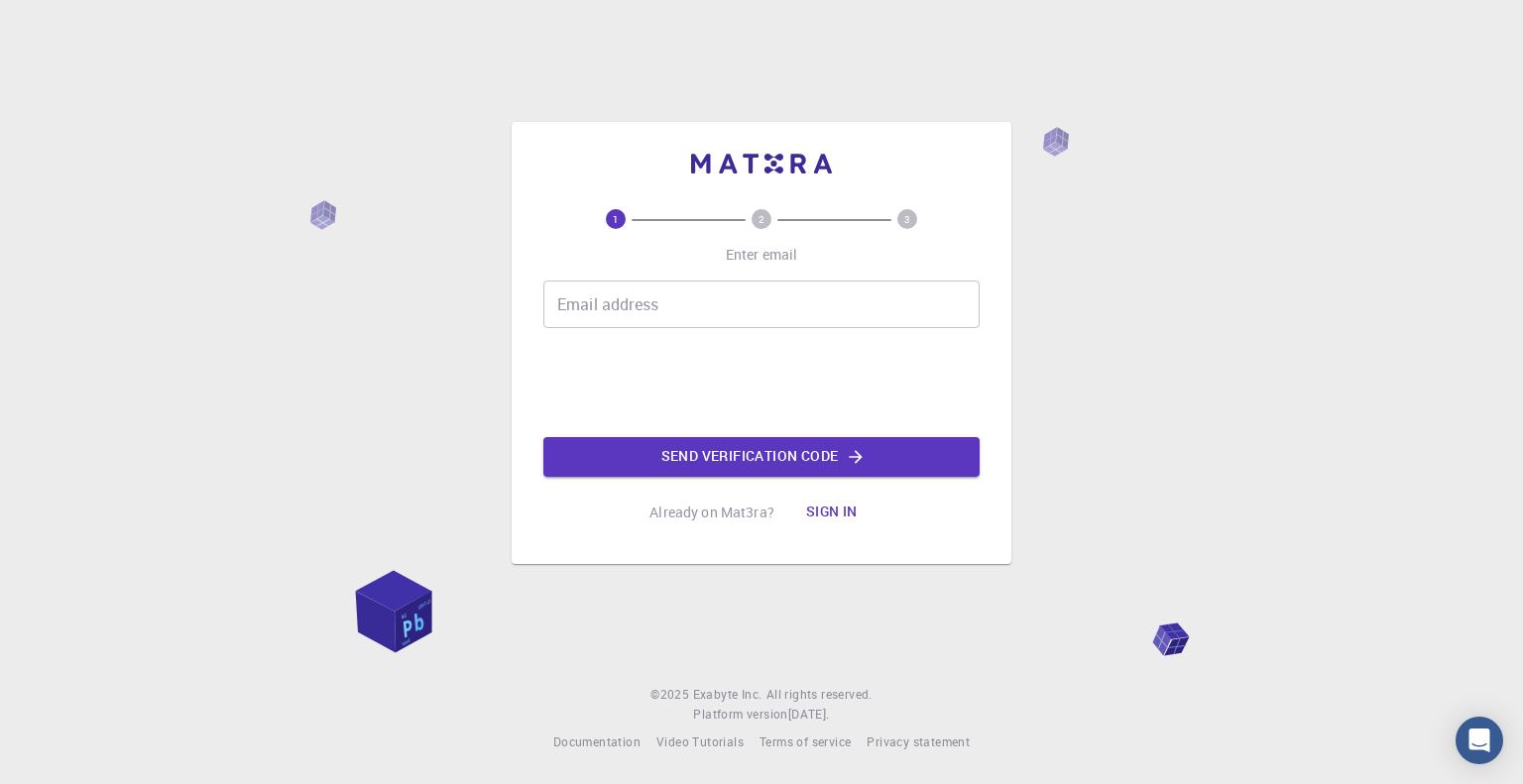 scroll, scrollTop: 0, scrollLeft: 0, axis: both 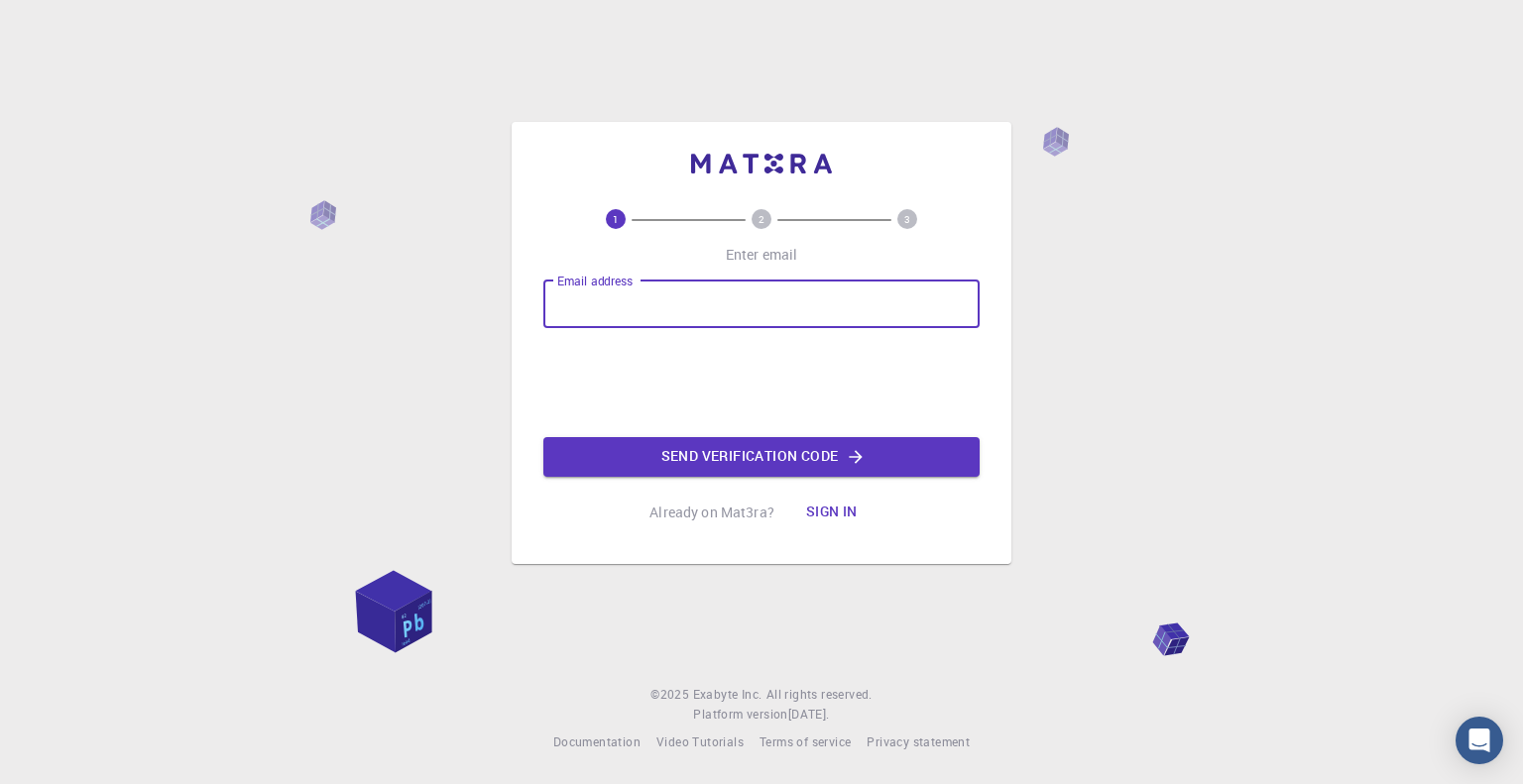 type on "[EMAIL_ADDRESS][DOMAIN_NAME]" 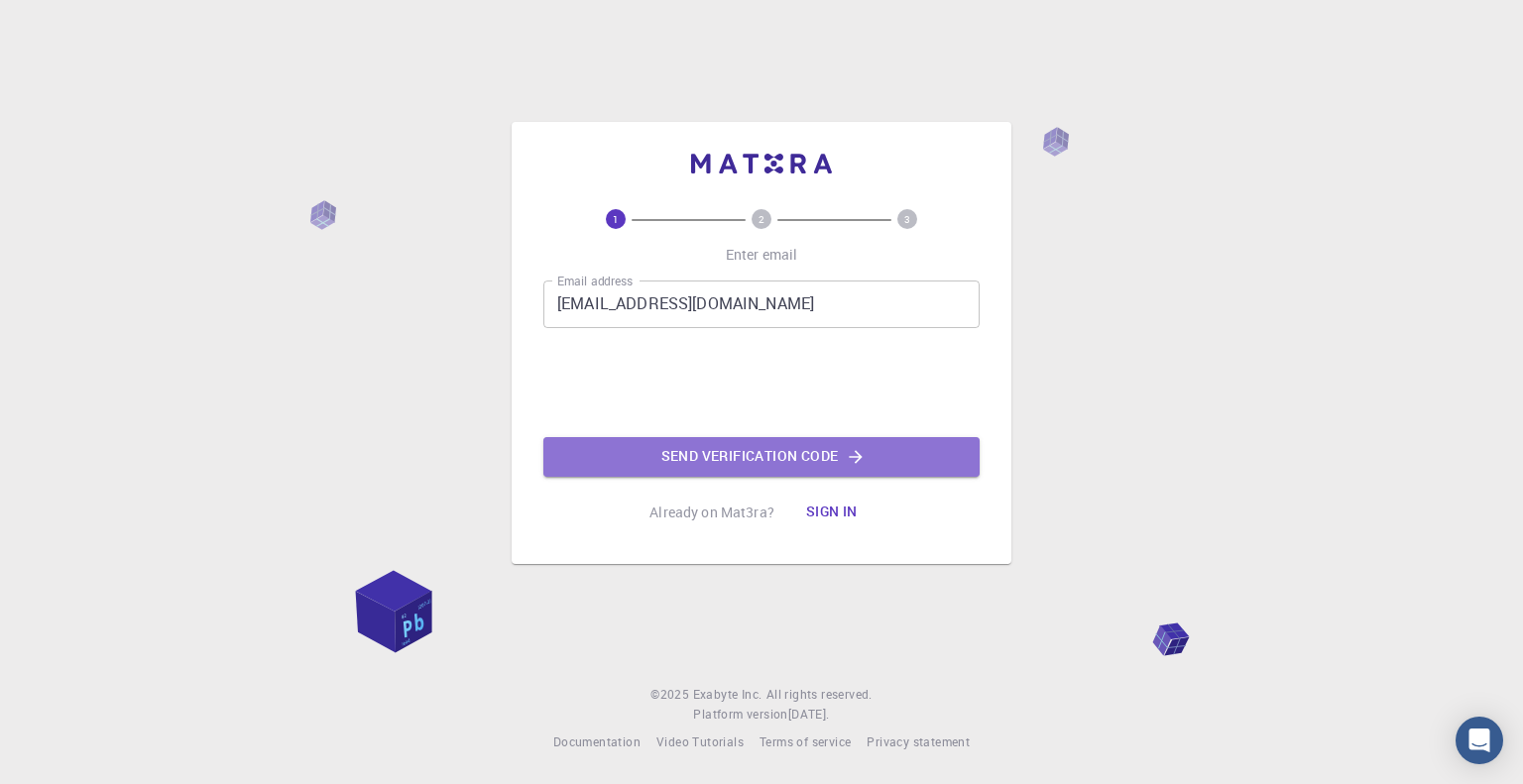 click on "Send verification code" 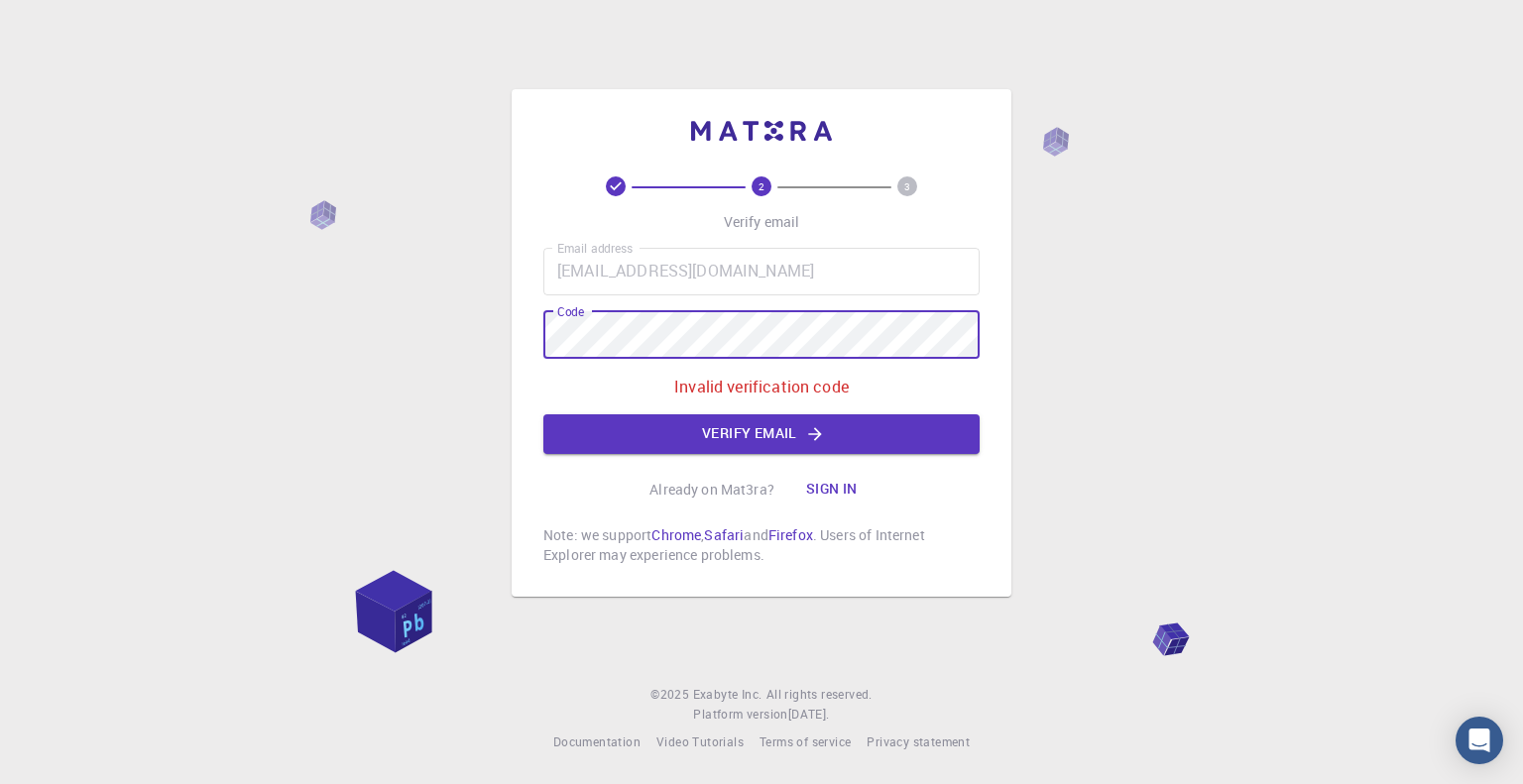 click on "2 3 Verify email Email address [EMAIL_ADDRESS][DOMAIN_NAME] Email address Code Code Invalid verification code Verify email Already on Mat3ra? Sign in Note: we support  Chrome ,  Safari  and  Firefox . Users of Internet Explorer may experience problems." at bounding box center (762, 343) 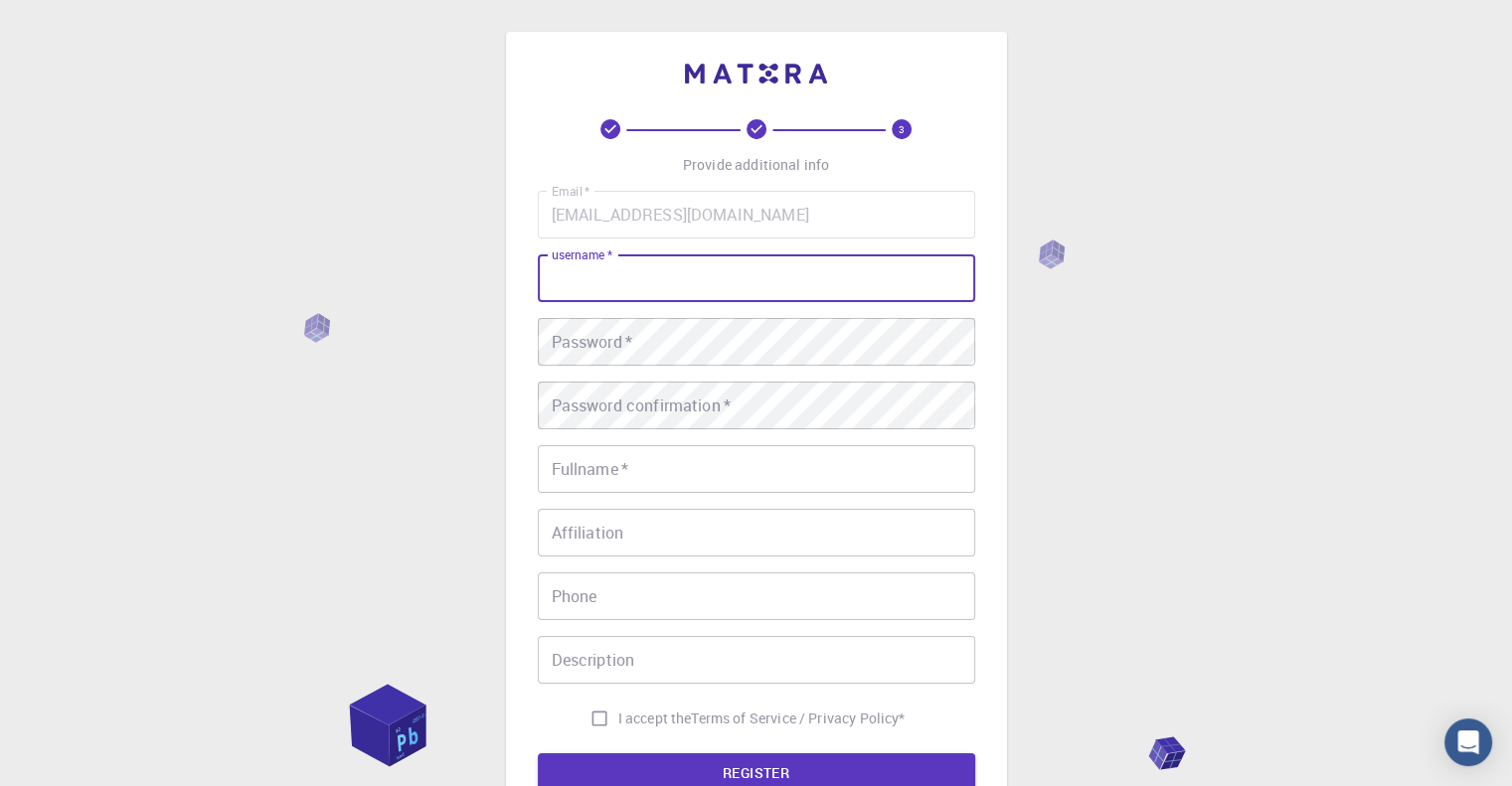click on "username   *" at bounding box center (756, 278) 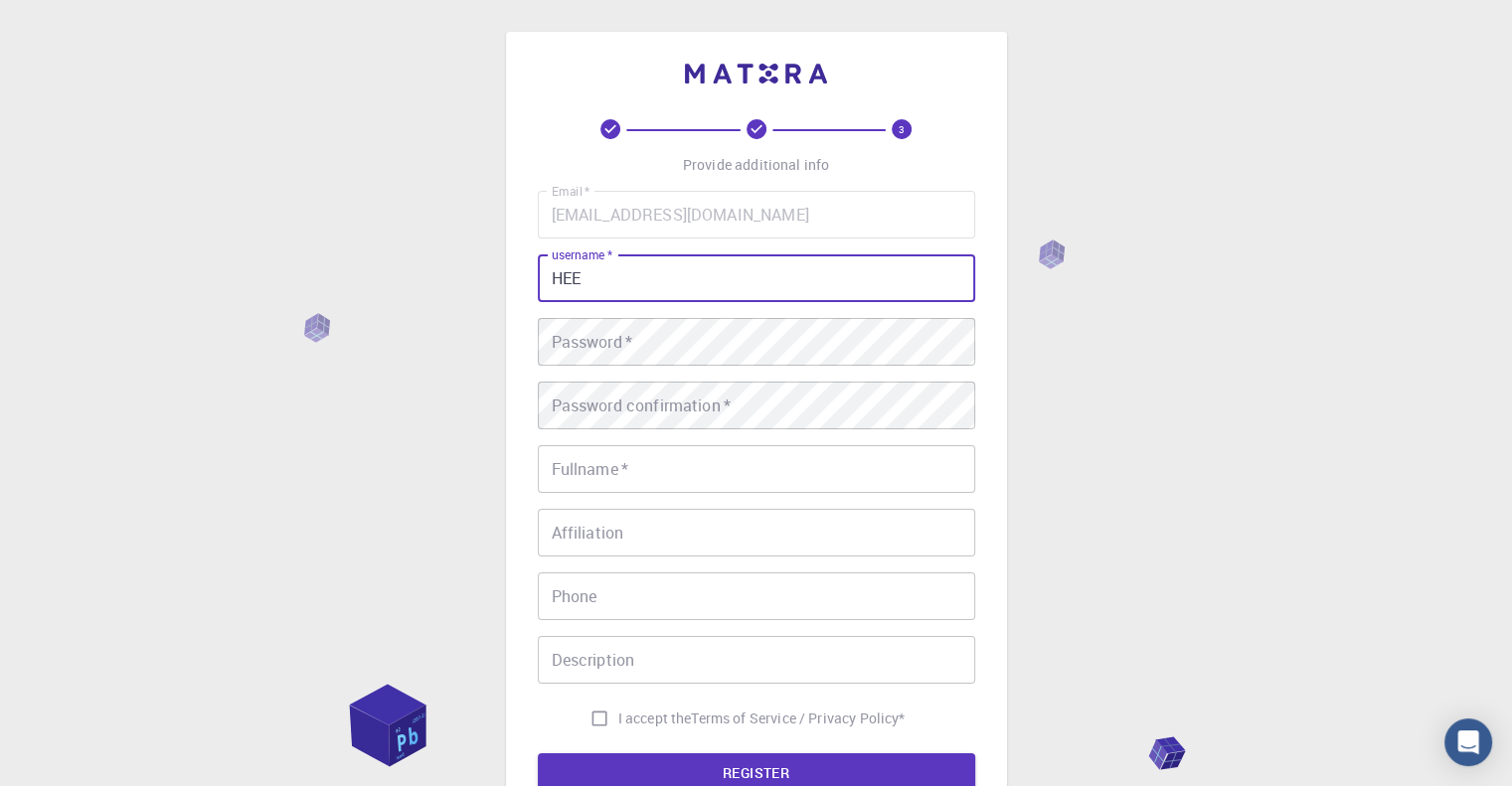 type on "HEE" 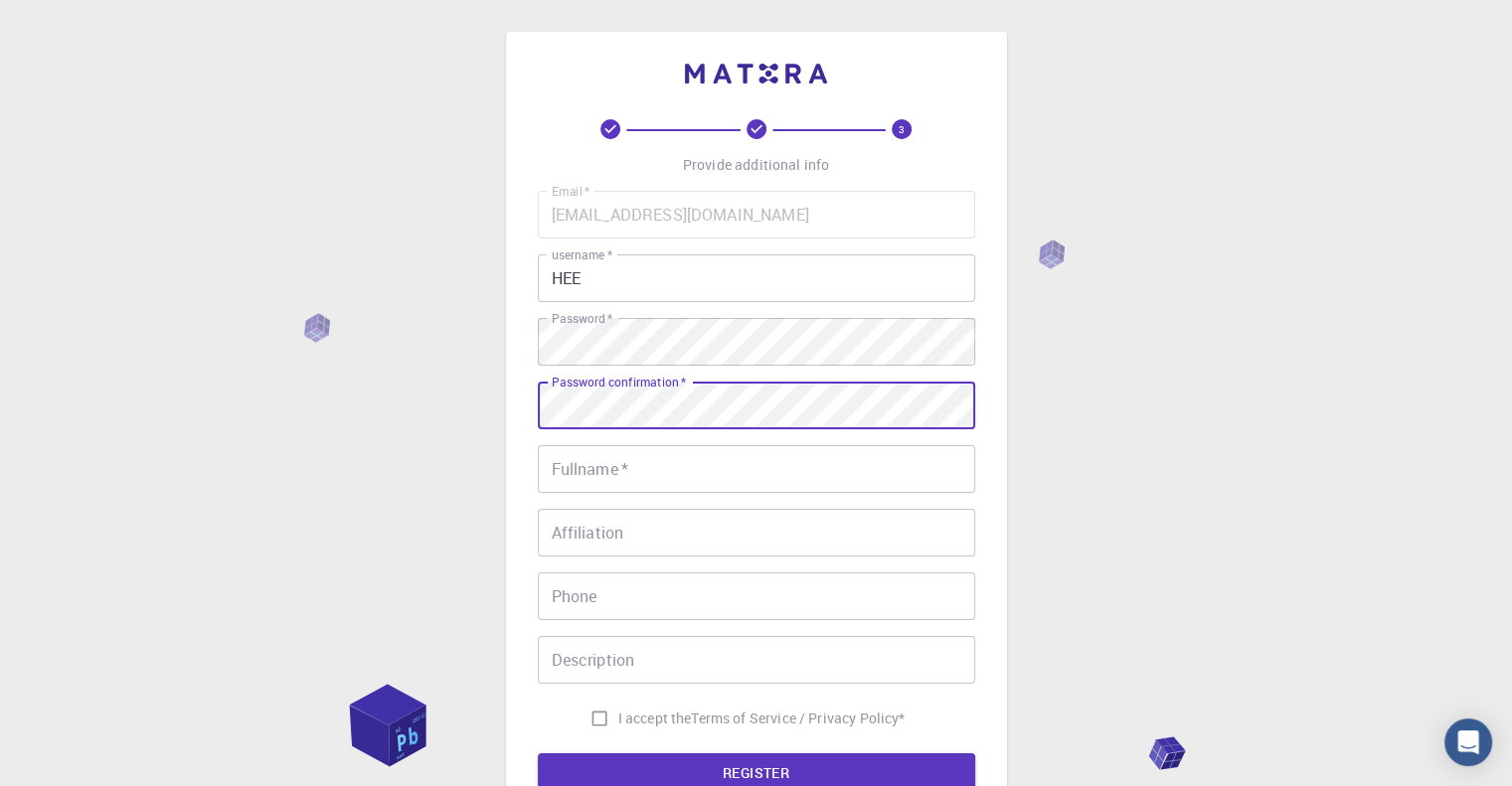 click on "Fullname   *" at bounding box center [756, 469] 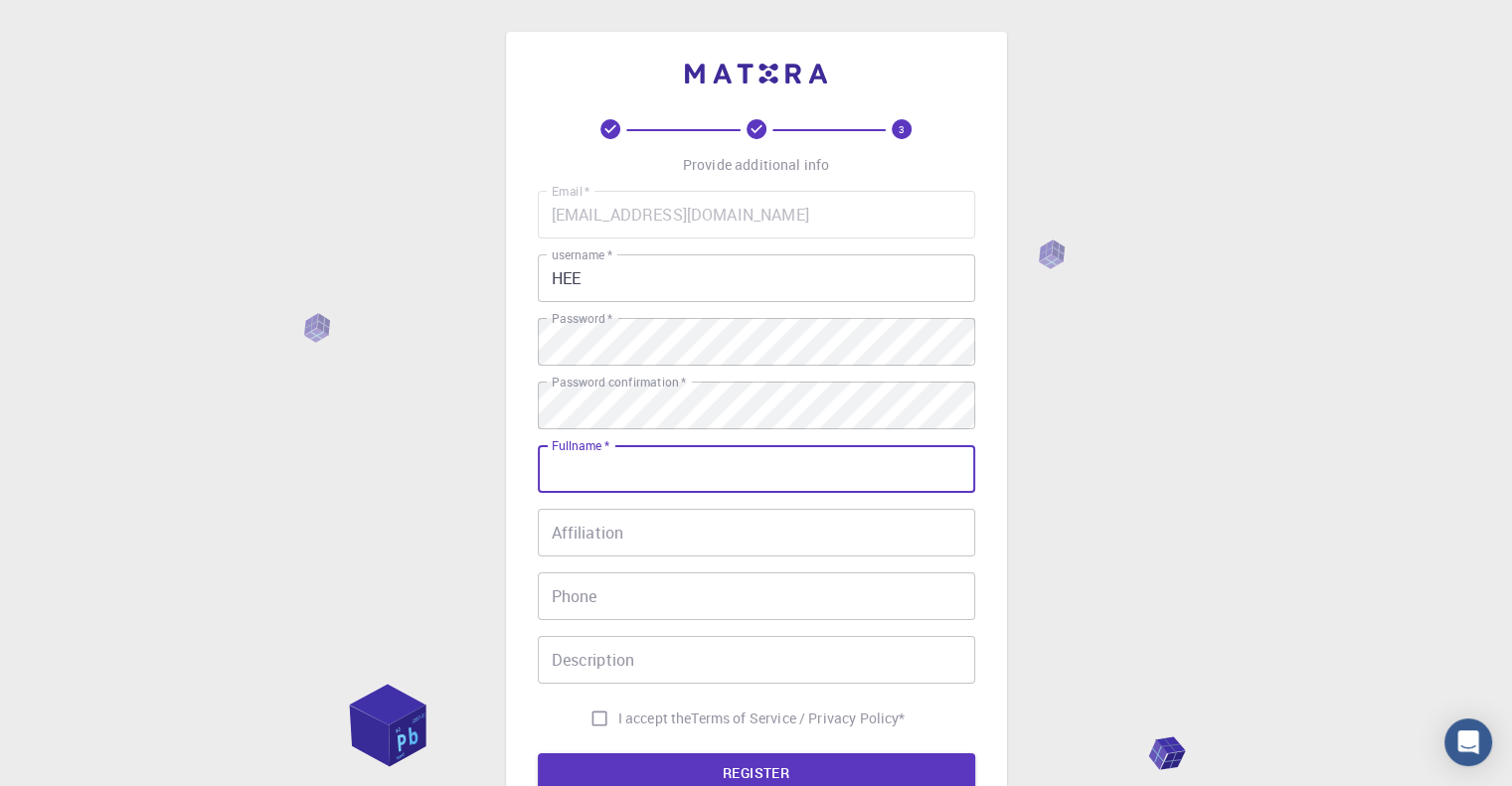 click on "Affiliation" at bounding box center (756, 533) 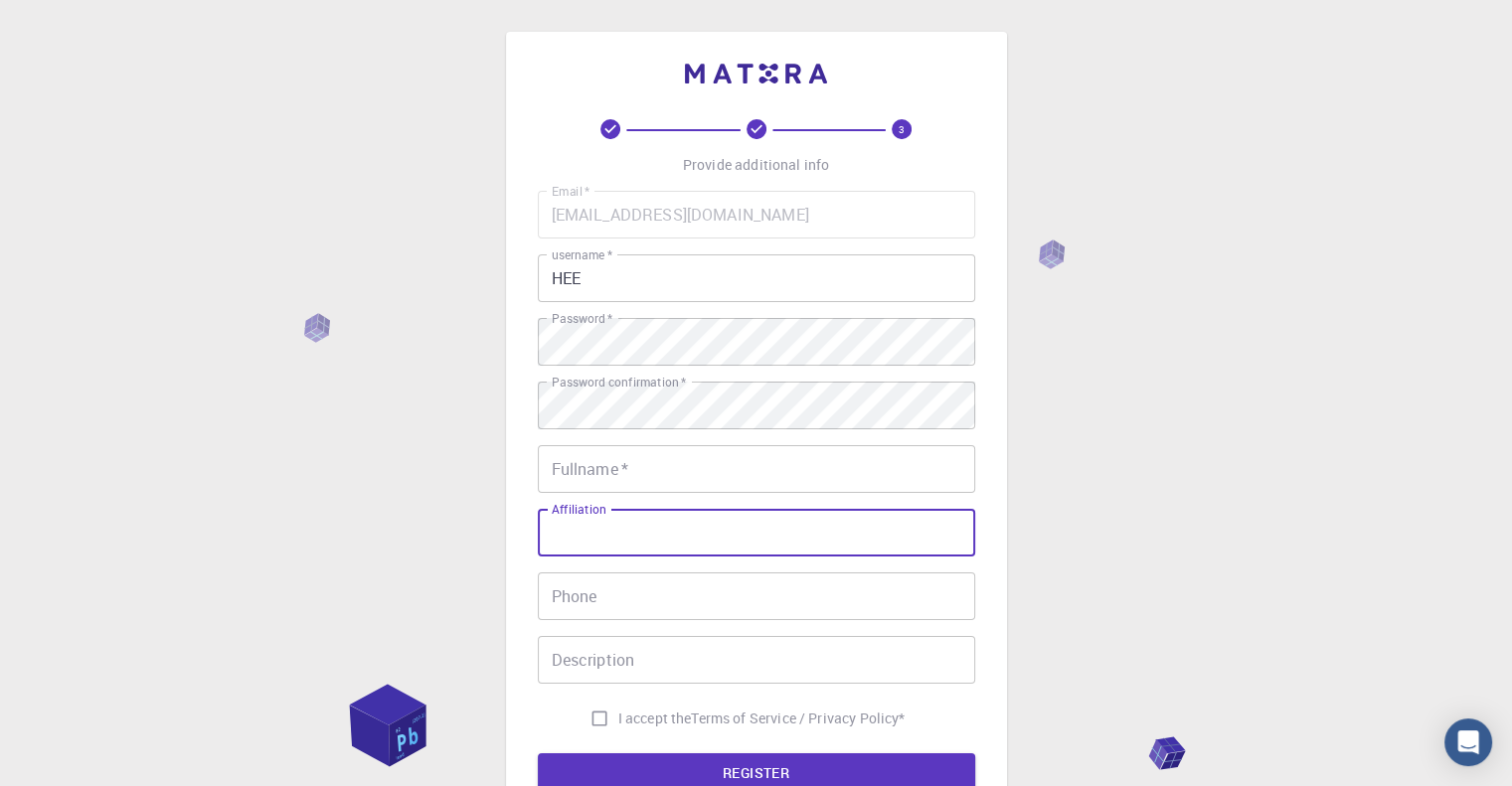 click on "Affiliation" at bounding box center [756, 533] 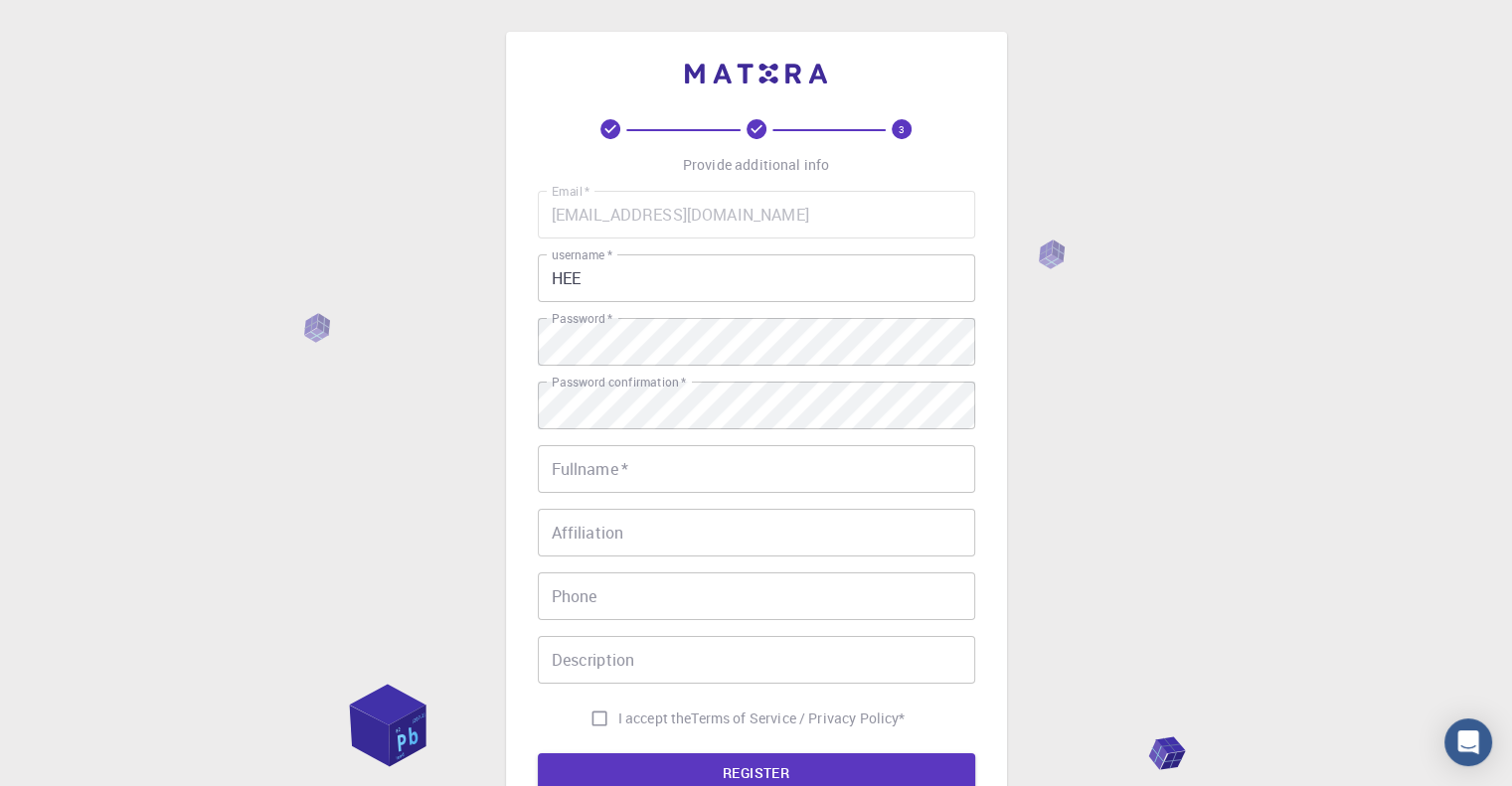 drag, startPoint x: 616, startPoint y: 504, endPoint x: 592, endPoint y: 504, distance: 24 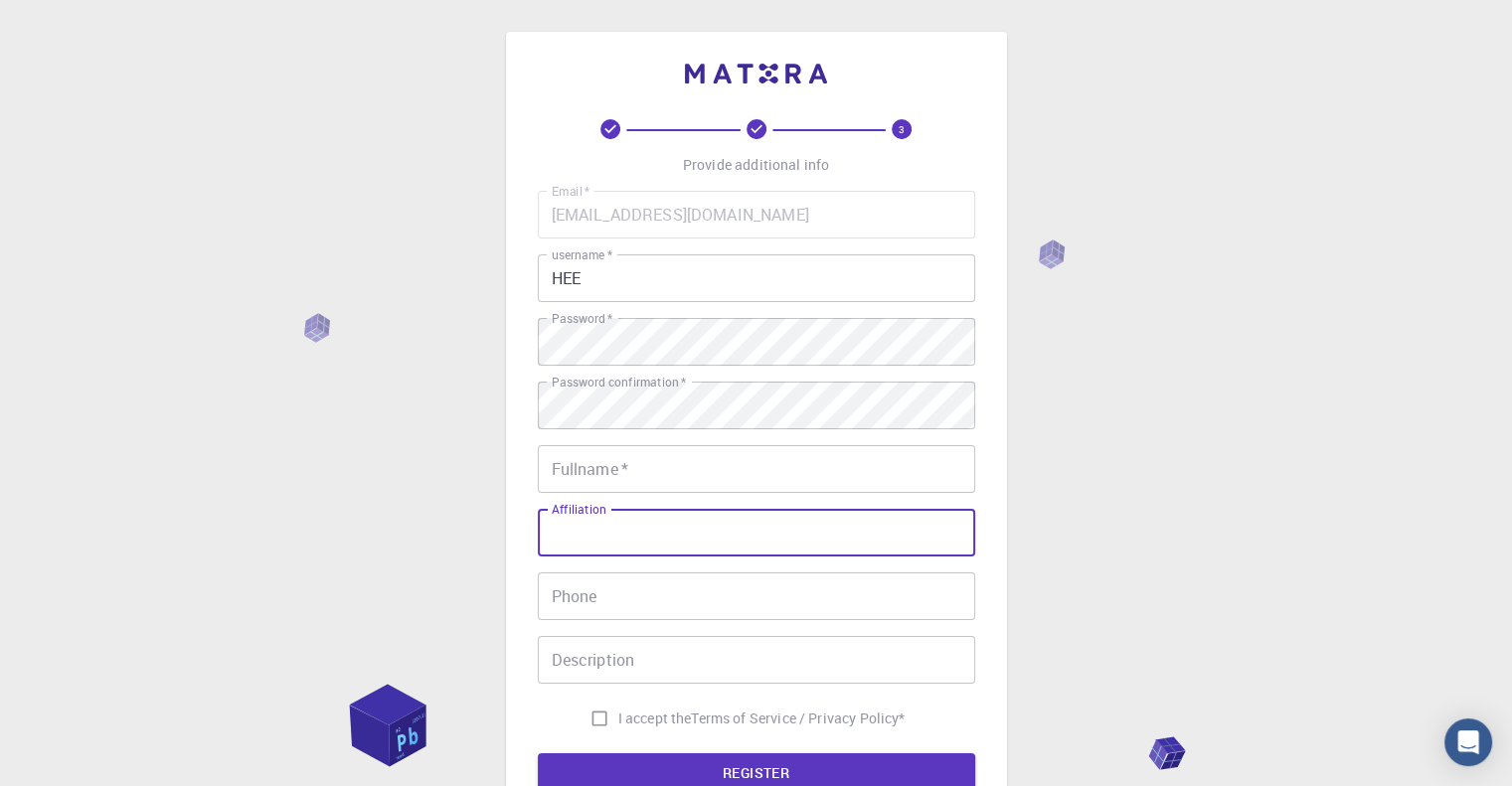 drag, startPoint x: 626, startPoint y: 532, endPoint x: 577, endPoint y: 520, distance: 50.44799 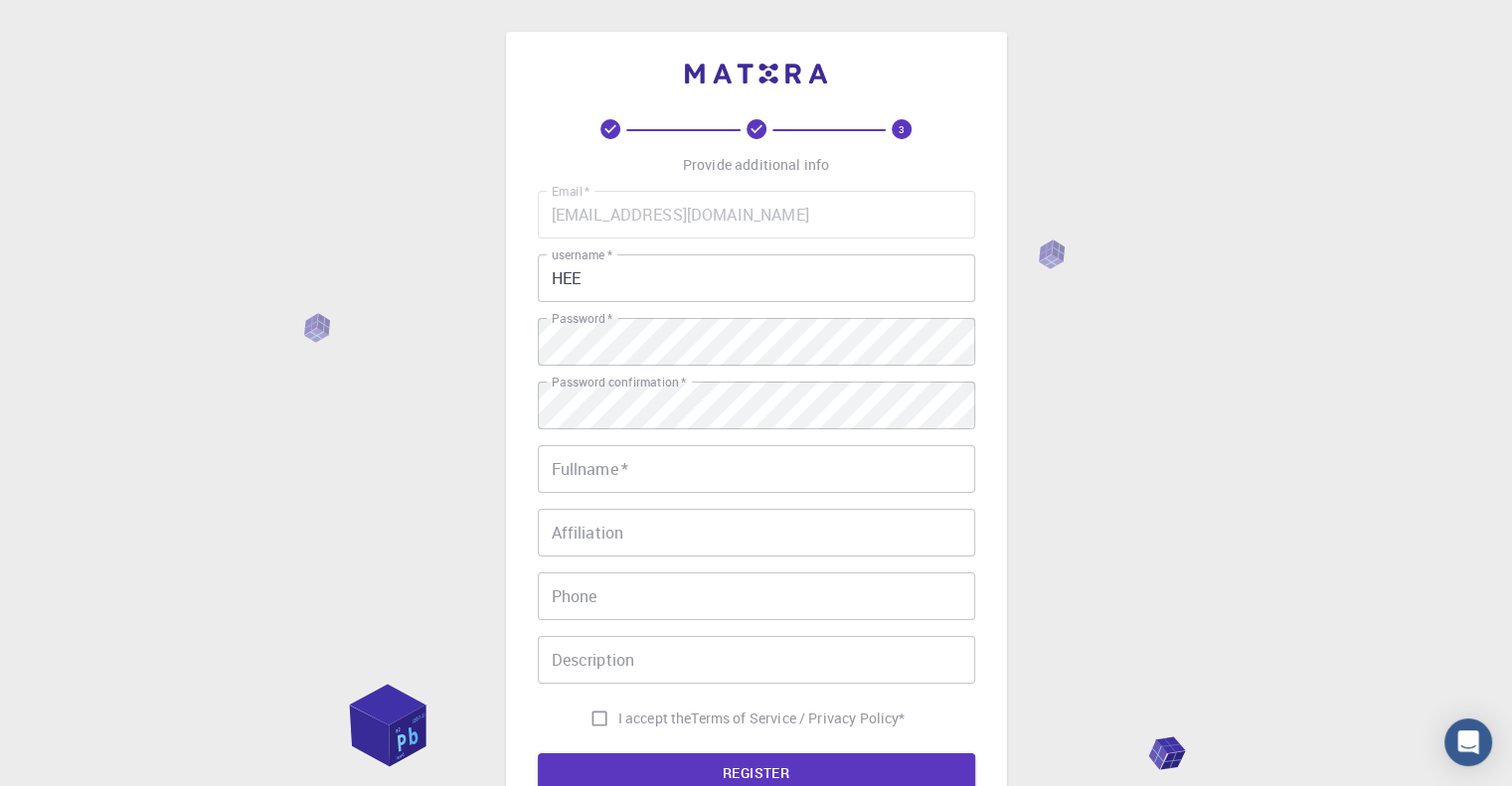 click on "Email   * [EMAIL_ADDRESS][DOMAIN_NAME] Email   * username   * HEE username   * Password   * Password   * Password confirmation   * Password confirmation   * Fullname   * Fullname   * Affiliation Affiliation Phone Phone Description Description I accept the  Terms of Service / Privacy Policy  *" at bounding box center [756, 464] 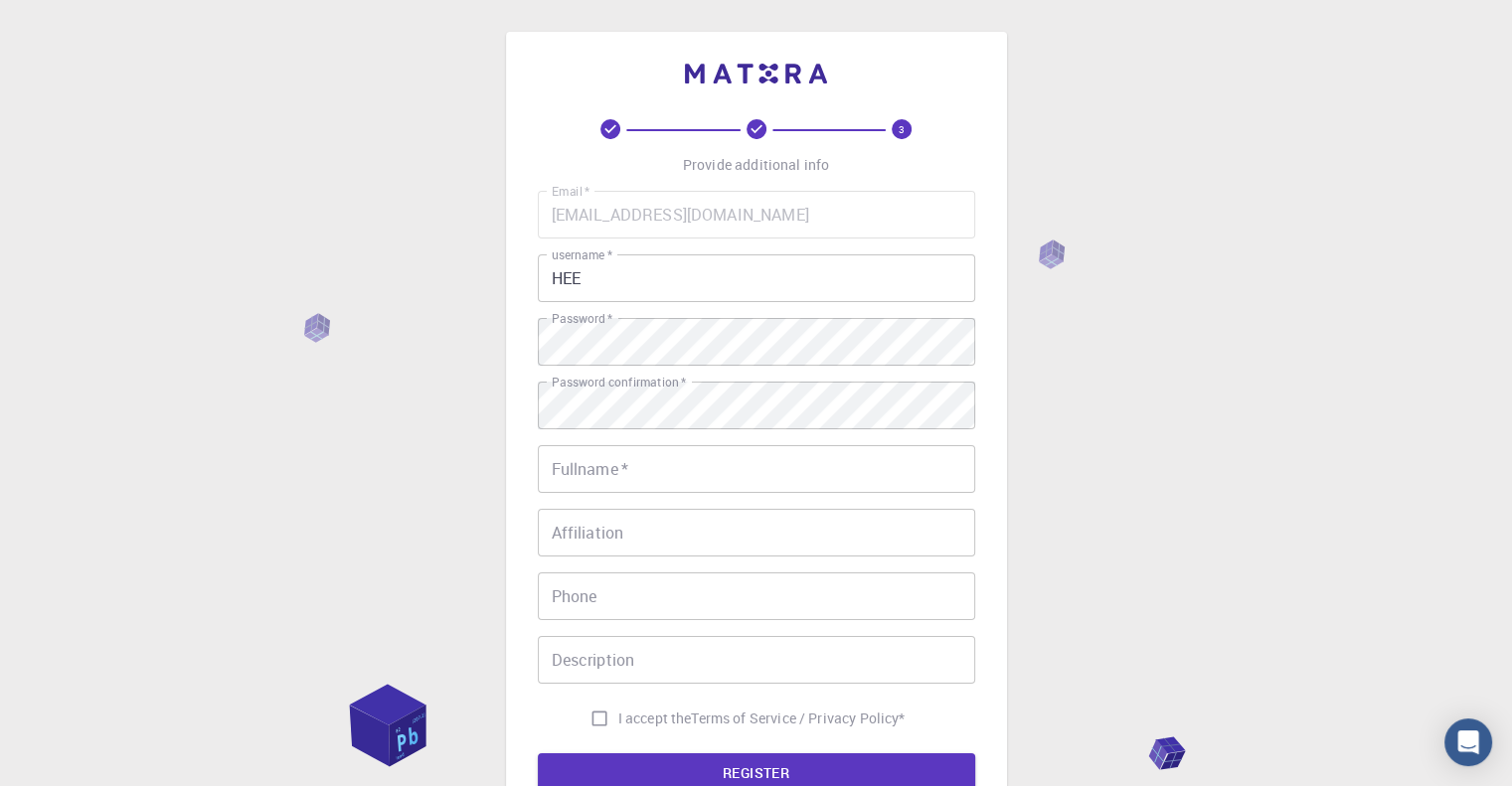 click on "Phone" at bounding box center (756, 596) 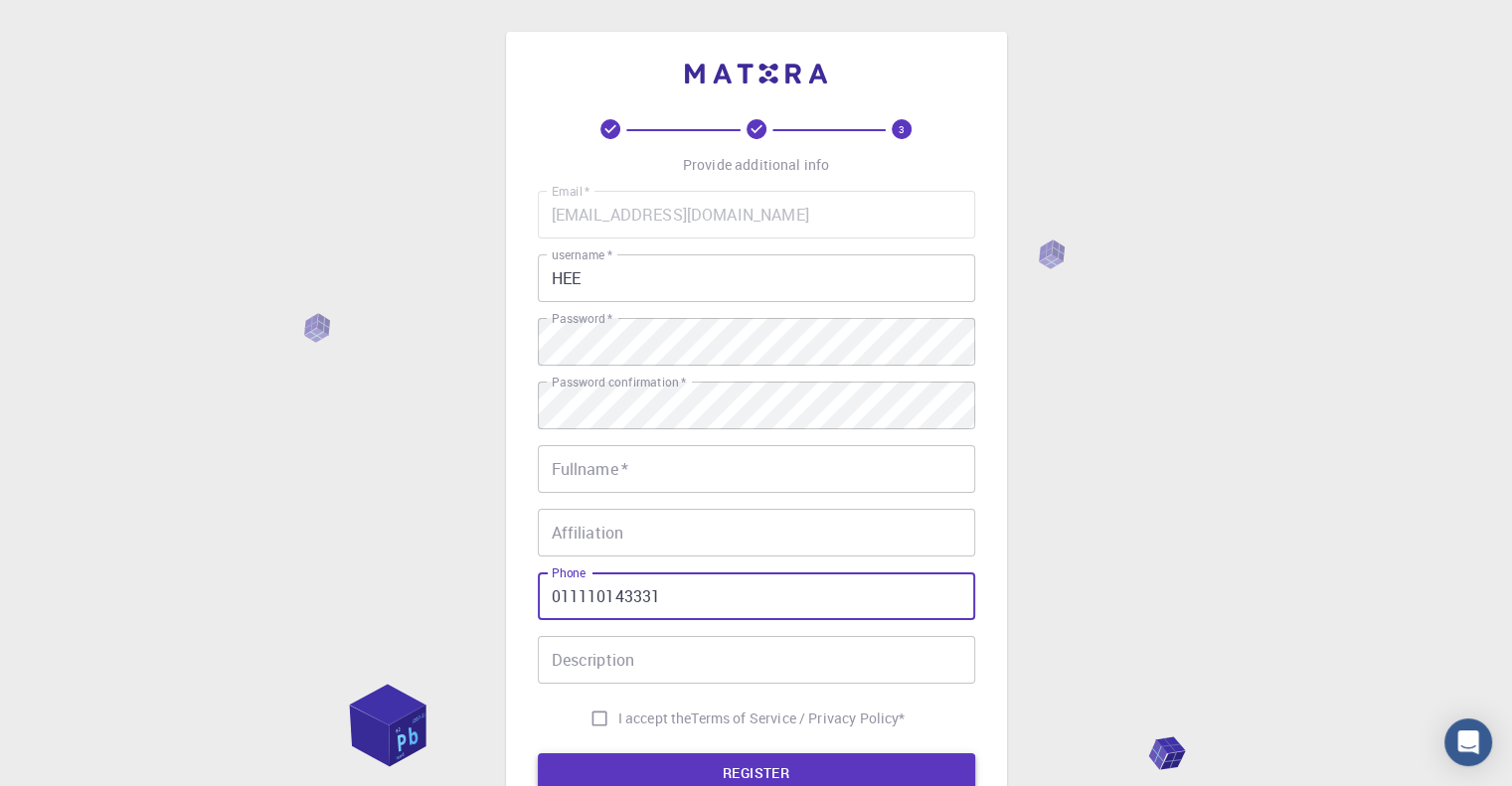 type on "011110143331" 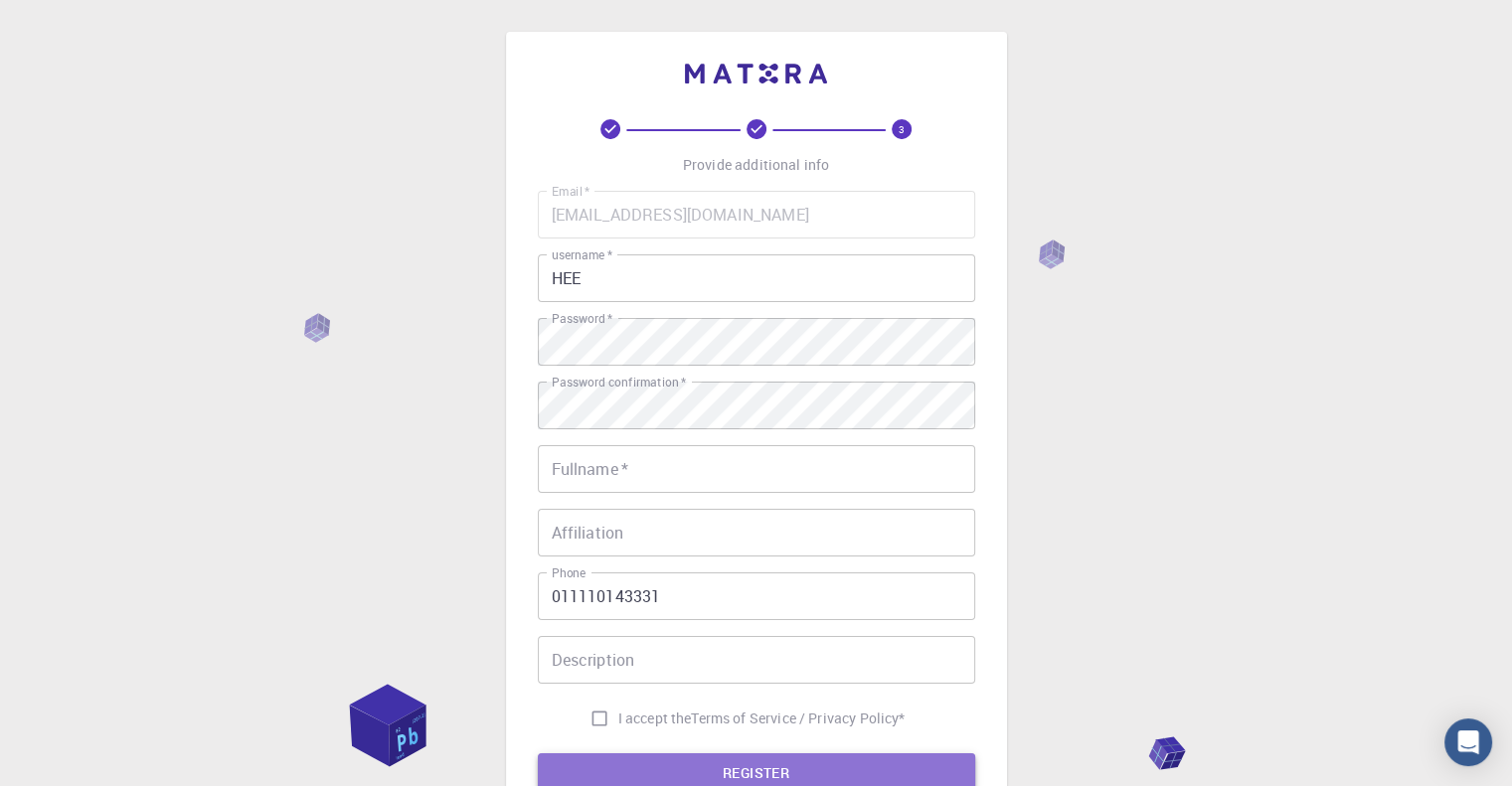 click on "REGISTER" at bounding box center (756, 773) 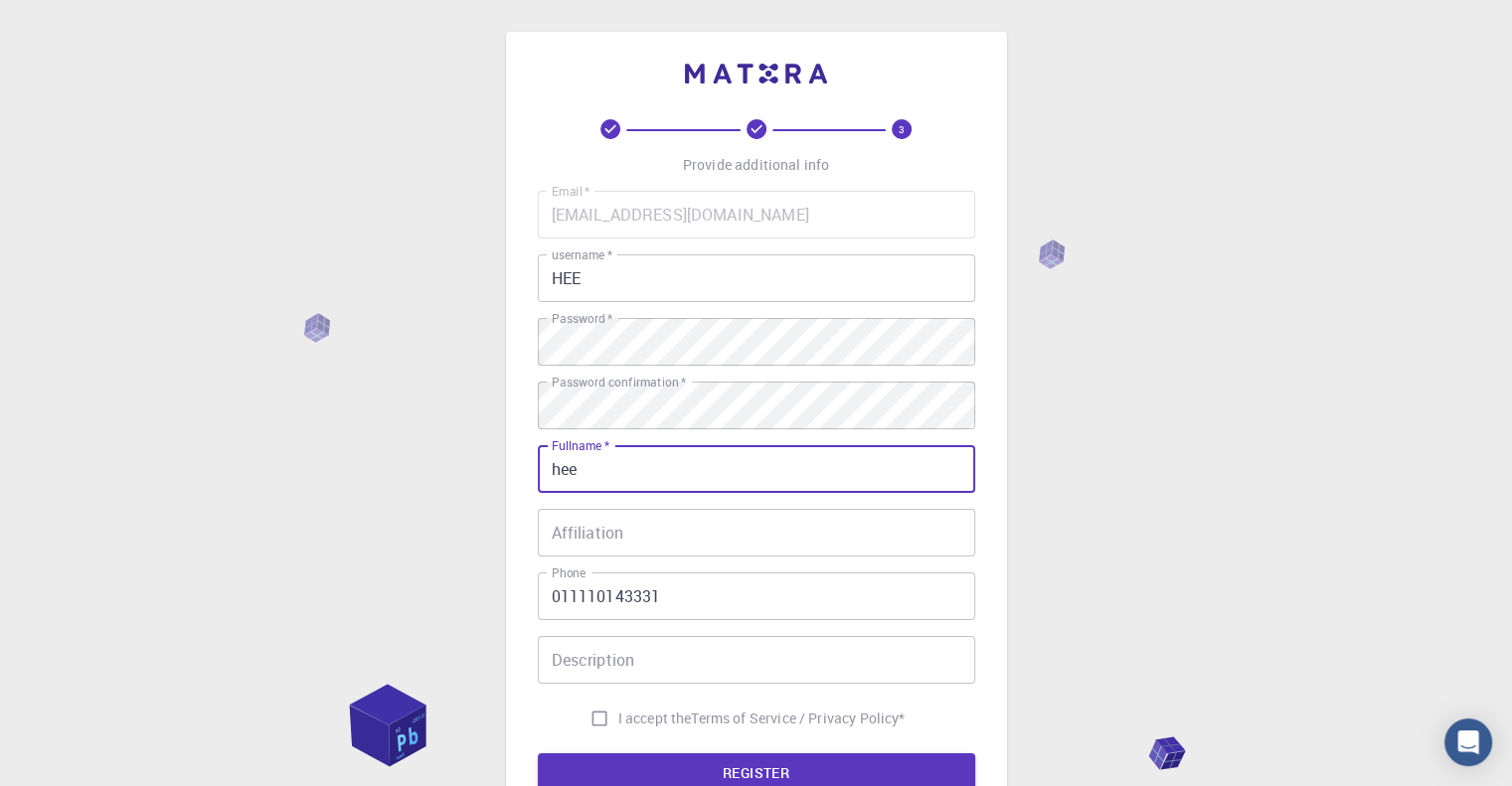 type on "hee" 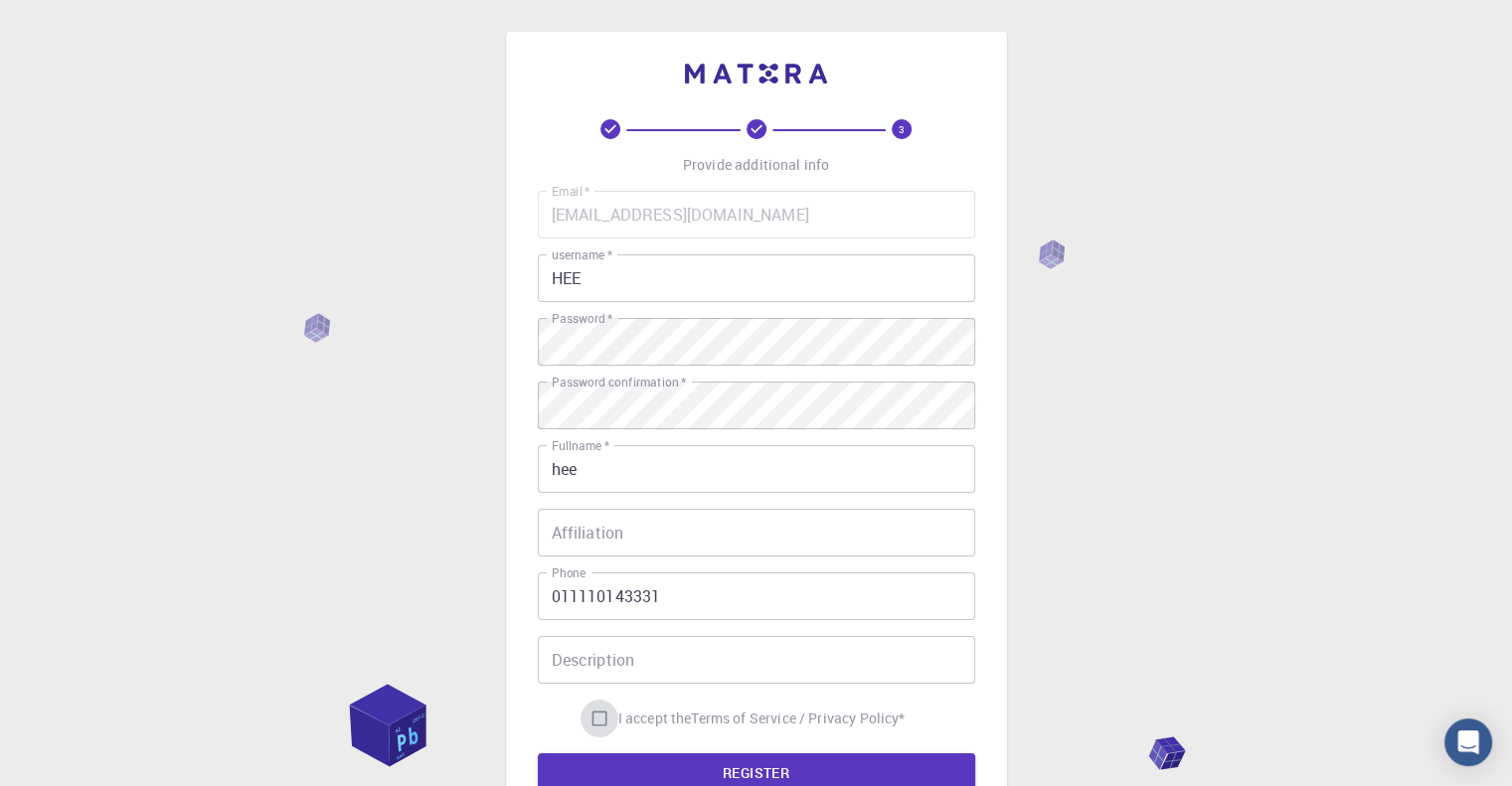 click on "I accept the  Terms of Service / Privacy Policy  *" at bounding box center [599, 718] 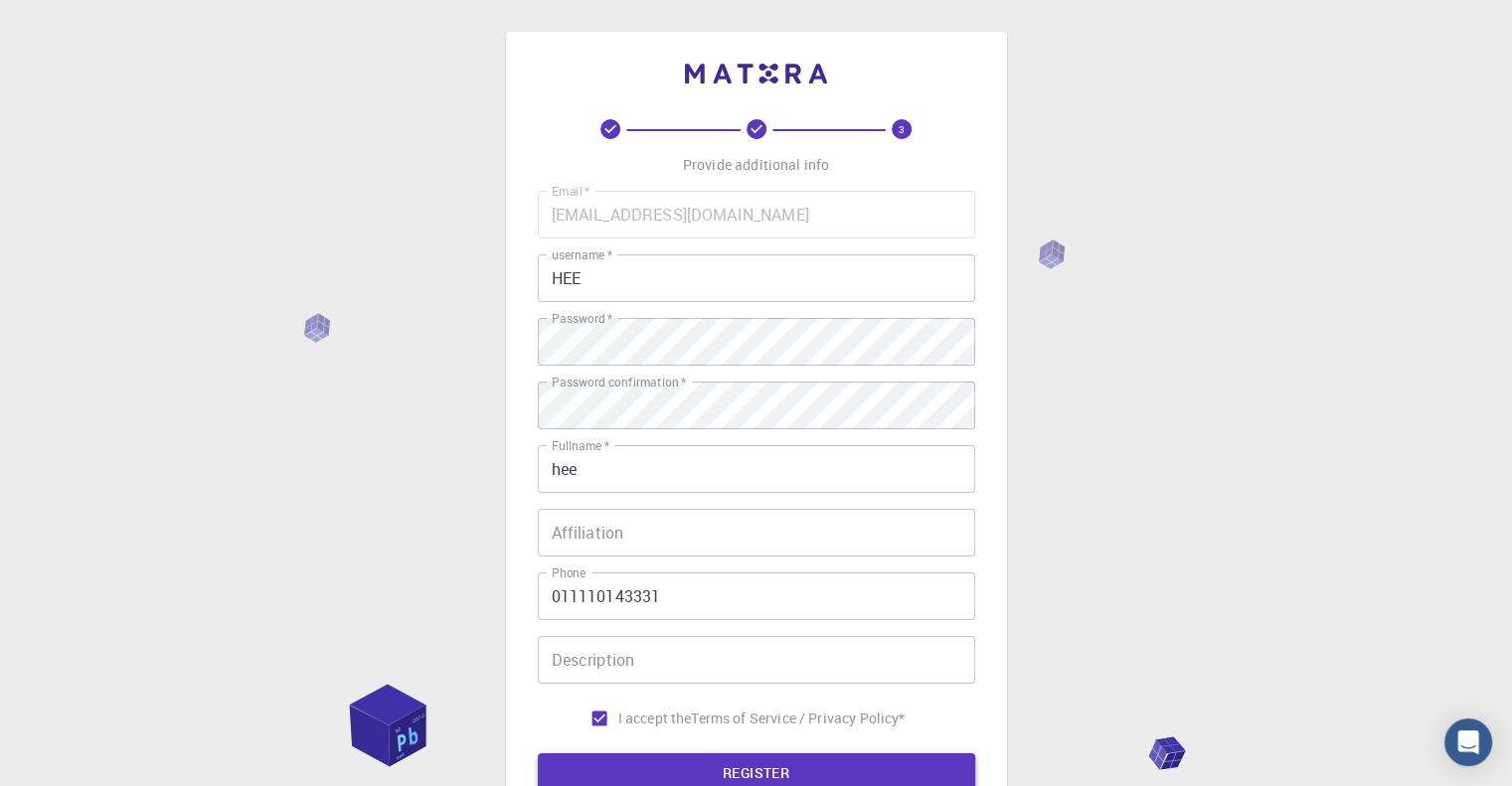 click on "REGISTER" at bounding box center (756, 773) 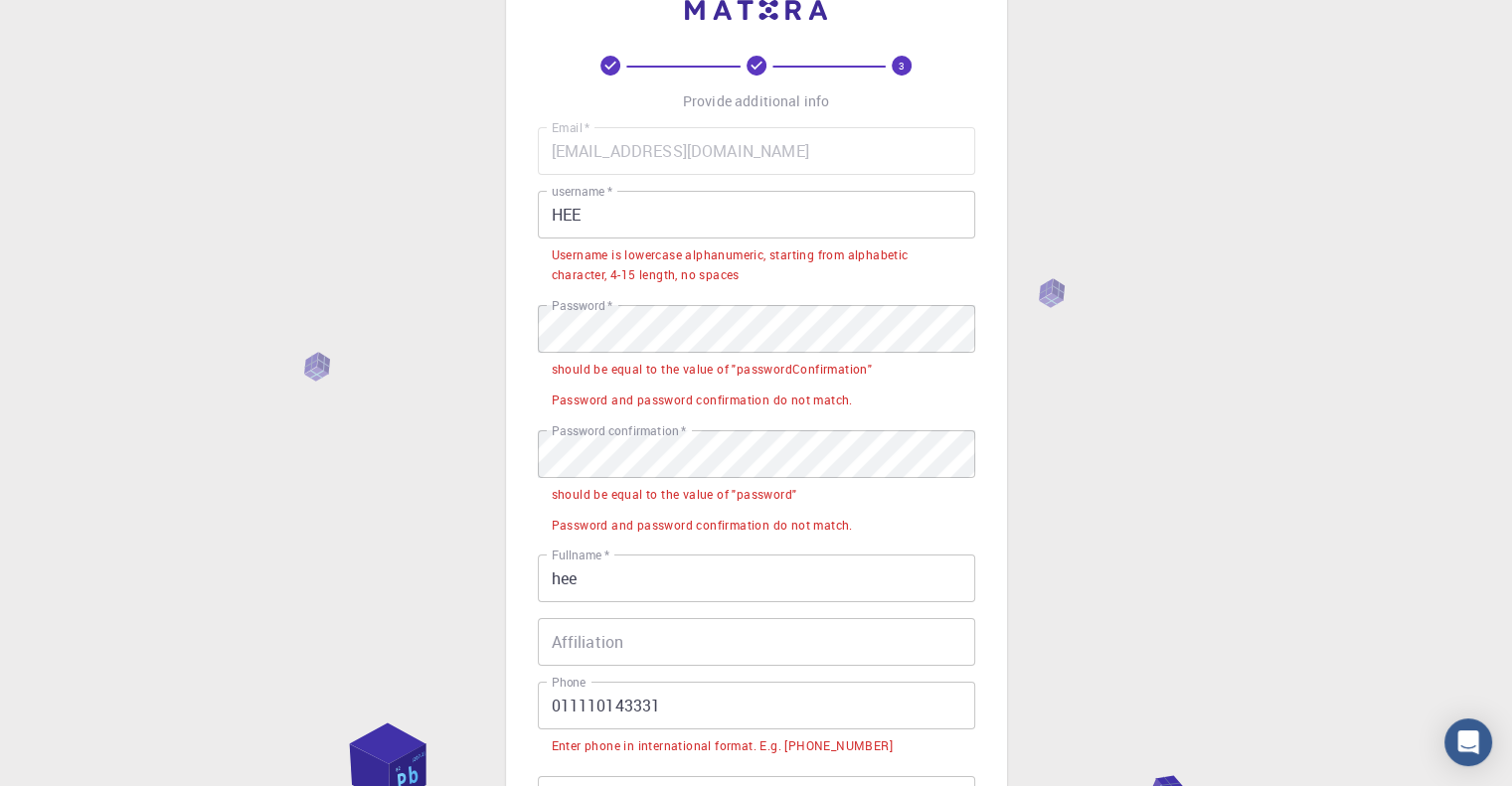 scroll, scrollTop: 99, scrollLeft: 0, axis: vertical 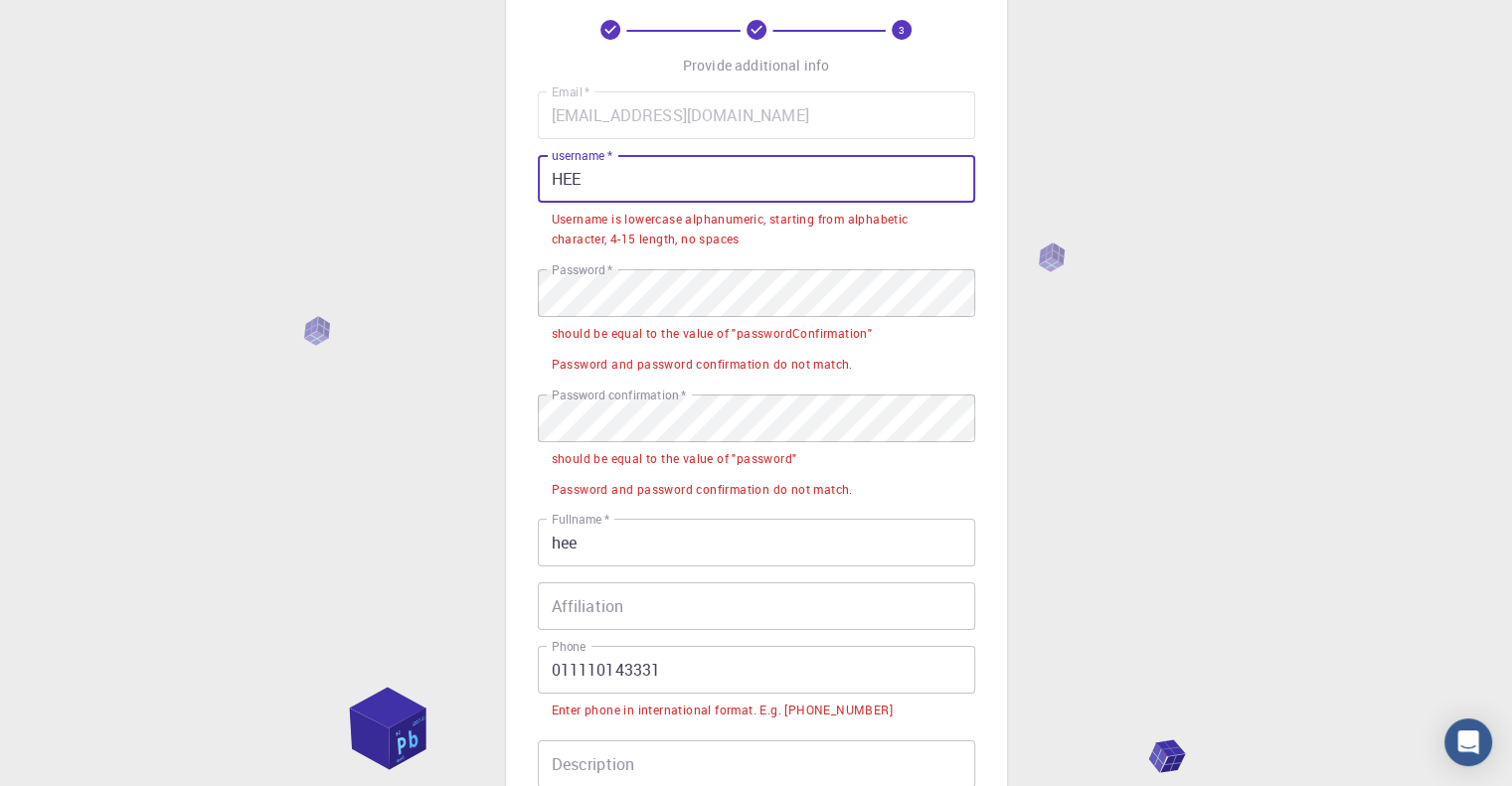 click on "HEE" at bounding box center (756, 179) 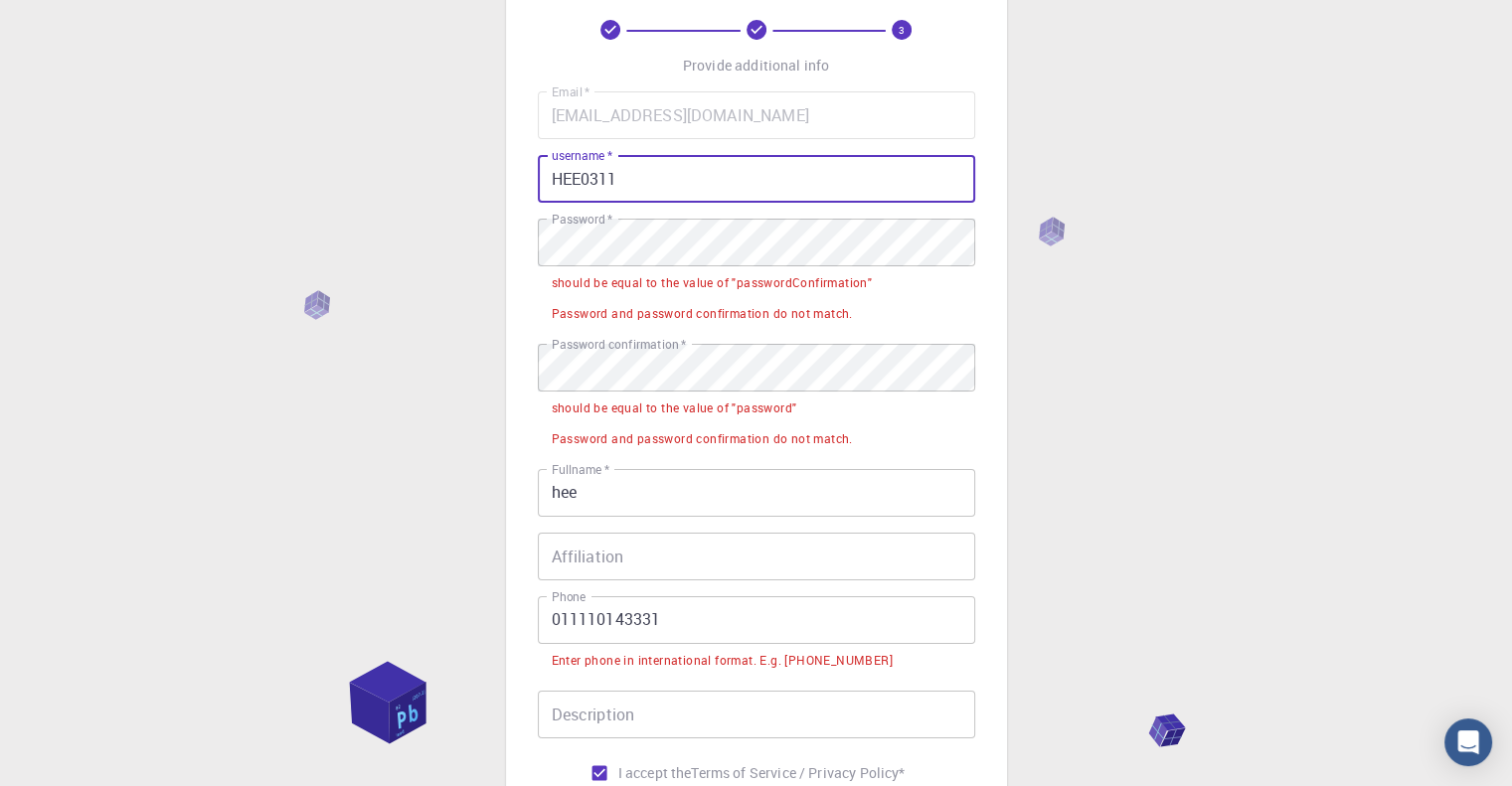 type on "HEE0311" 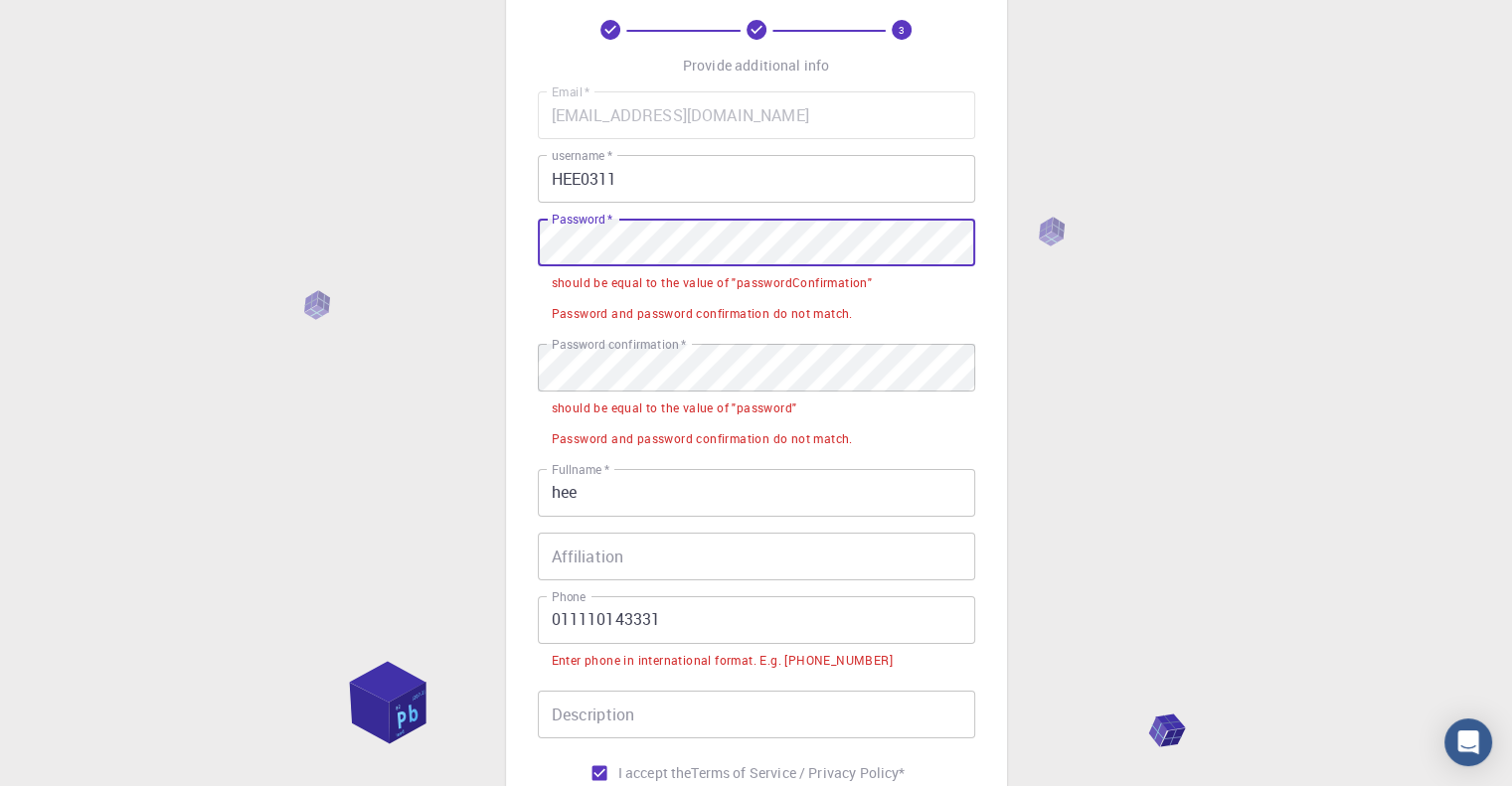 click on "3 Provide additional info Email   * [EMAIL_ADDRESS][DOMAIN_NAME] Email   * username   * HEE0311 username   * Password   * Password   * should be equal to the value of "passwordConfirmation" Password and password confirmation do not match. Password confirmation   * Password confirmation   * should be equal to the value of "password" Password and password confirmation do not match. Fullname   * hee Fullname   * Affiliation Affiliation Phone 011110143331 Phone Enter phone in international format. E.g. [PHONE_NUMBER] Description Description I accept the  Terms of Service / Privacy Policy  * REGISTER Already on Mat3ra? Sign in ©  2025   Exabyte Inc.   All rights reserved. Platform version  [DATE] . Documentation Video Tutorials Terms of service Privacy statement" at bounding box center [756, 483] 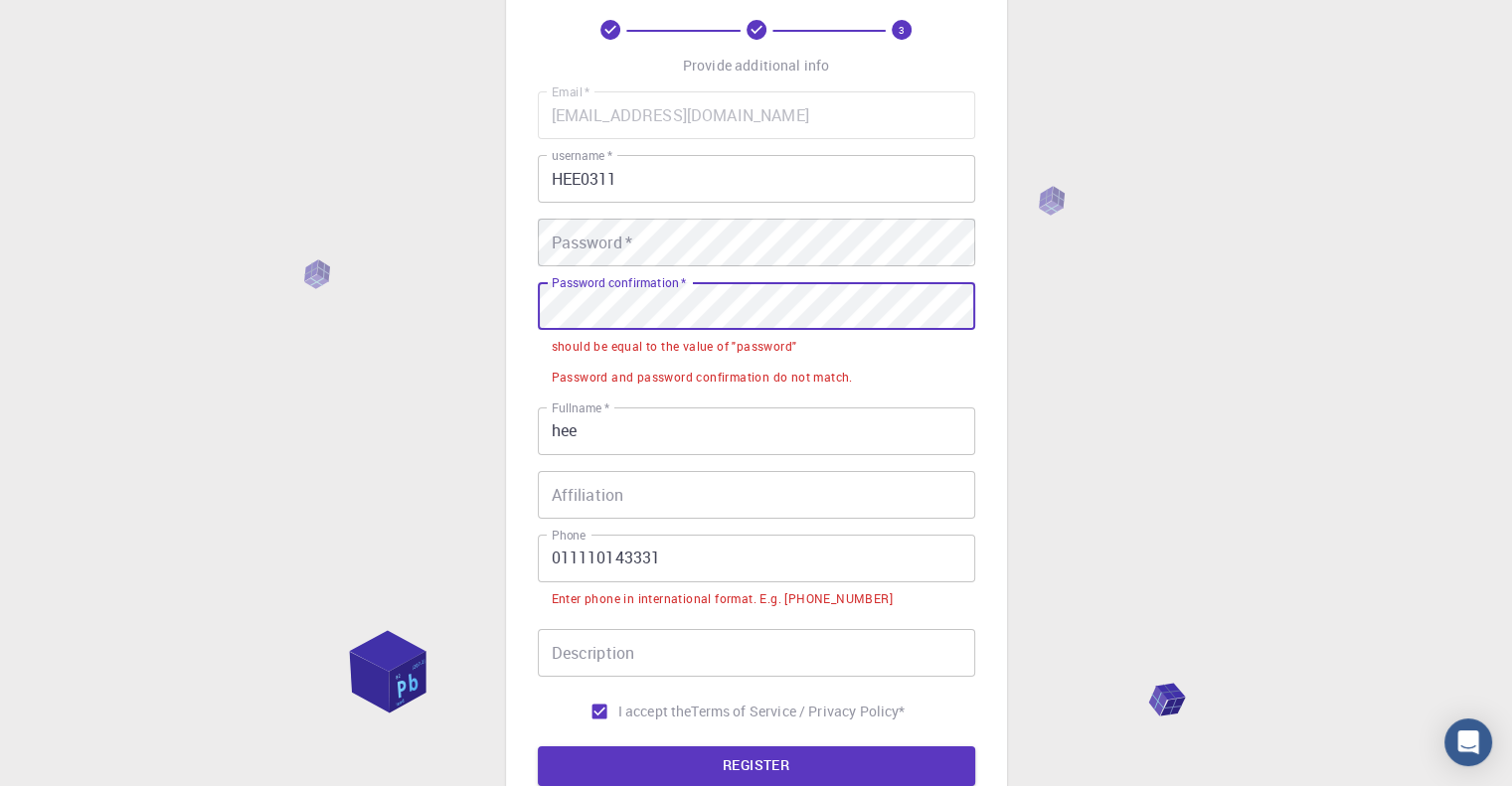 click on "3 Provide additional info Email   * [EMAIL_ADDRESS][DOMAIN_NAME] Email   * username   * HEE0311 username   * Password   * Password   * Password confirmation   * Password confirmation   * should be equal to the value of "password" Password and password confirmation do not match. Fullname   * hee Fullname   * Affiliation Affiliation Phone 011110143331 Phone Enter phone in international format. E.g. [PHONE_NUMBER] Description Description I accept the  Terms of Service / Privacy Policy  * REGISTER Already on Mat3ra? Sign in" at bounding box center [756, 402] 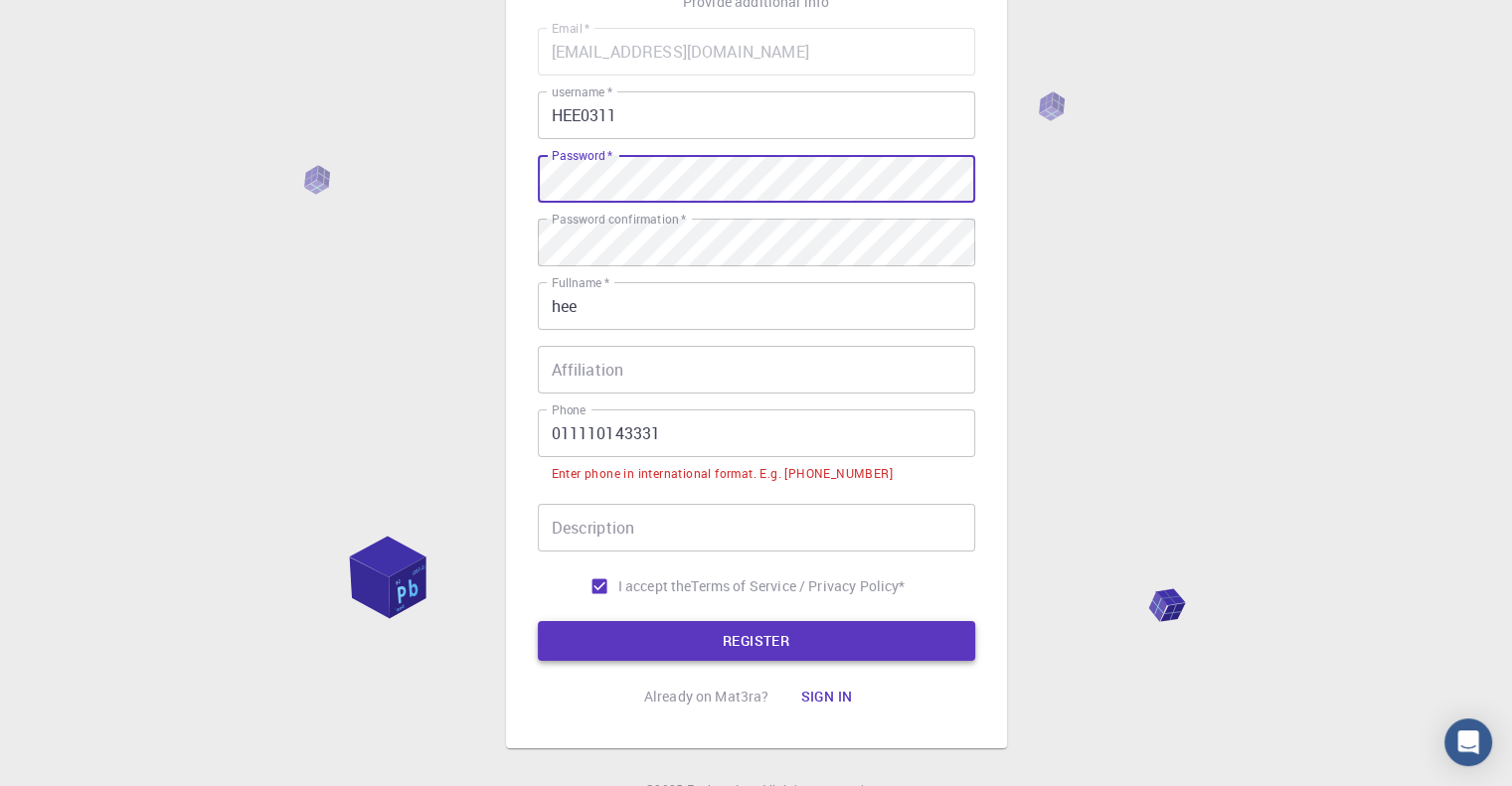 scroll, scrollTop: 199, scrollLeft: 0, axis: vertical 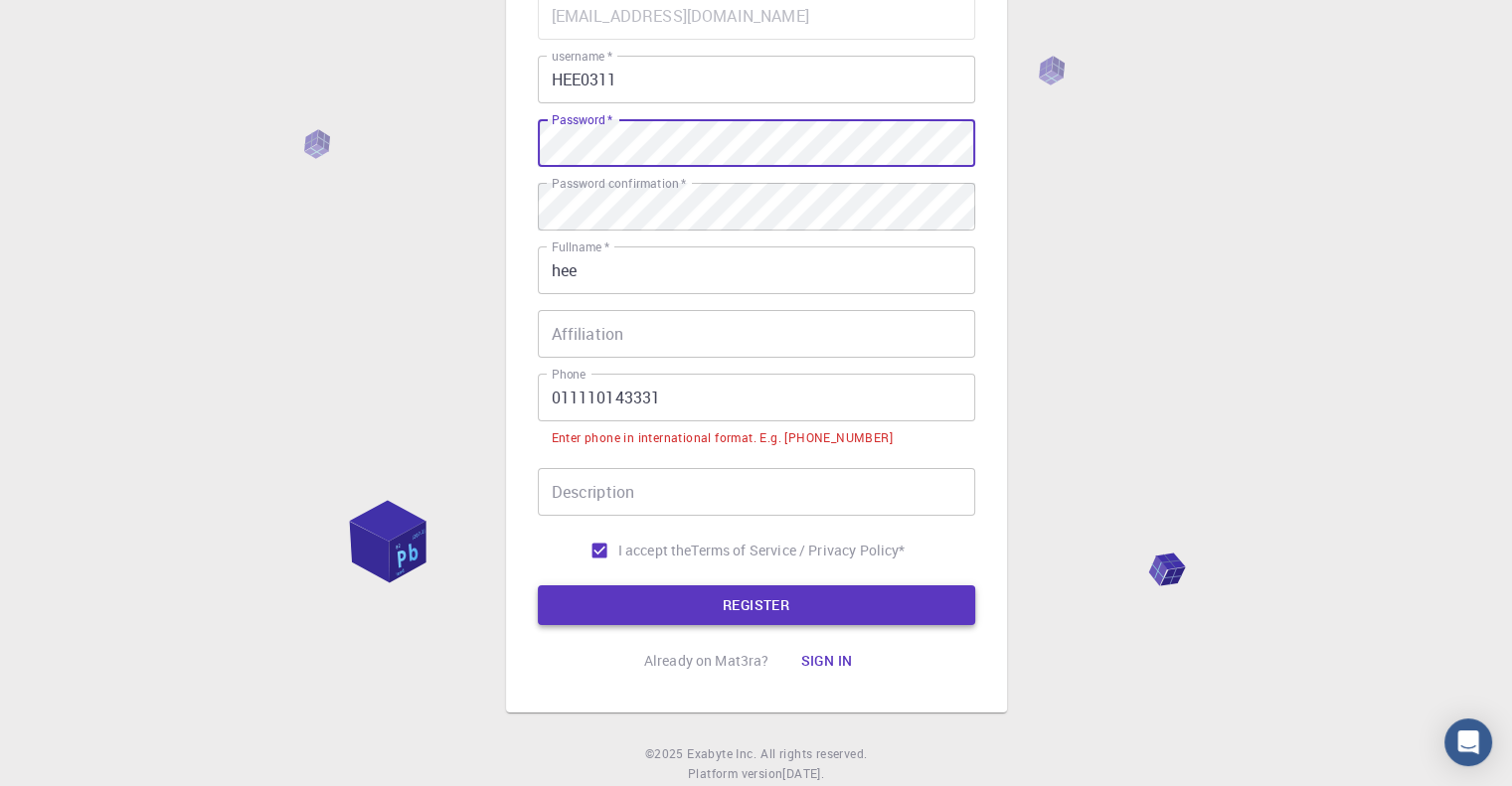 click on "REGISTER" at bounding box center [756, 605] 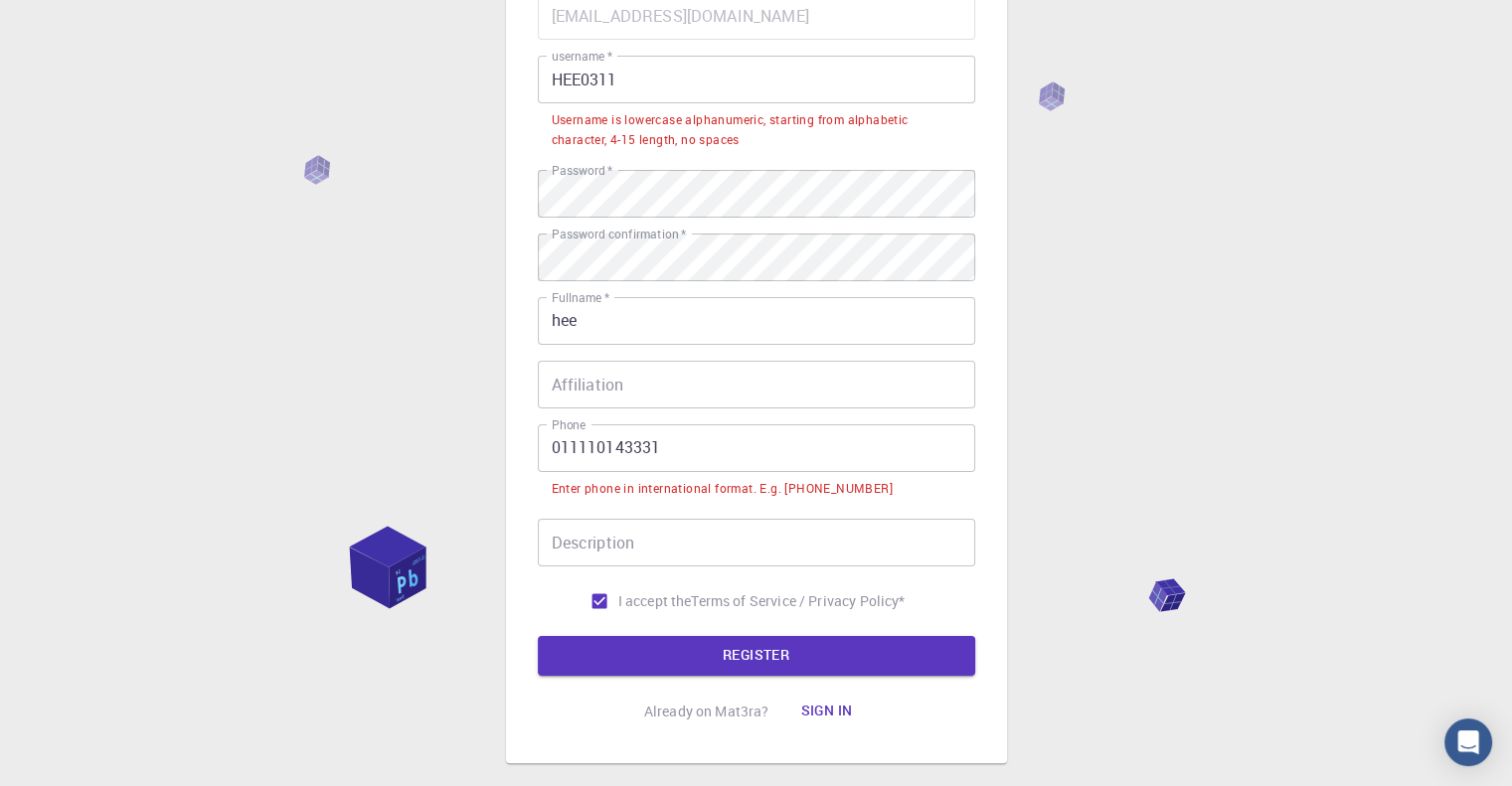 click on "011110143331" at bounding box center [756, 448] 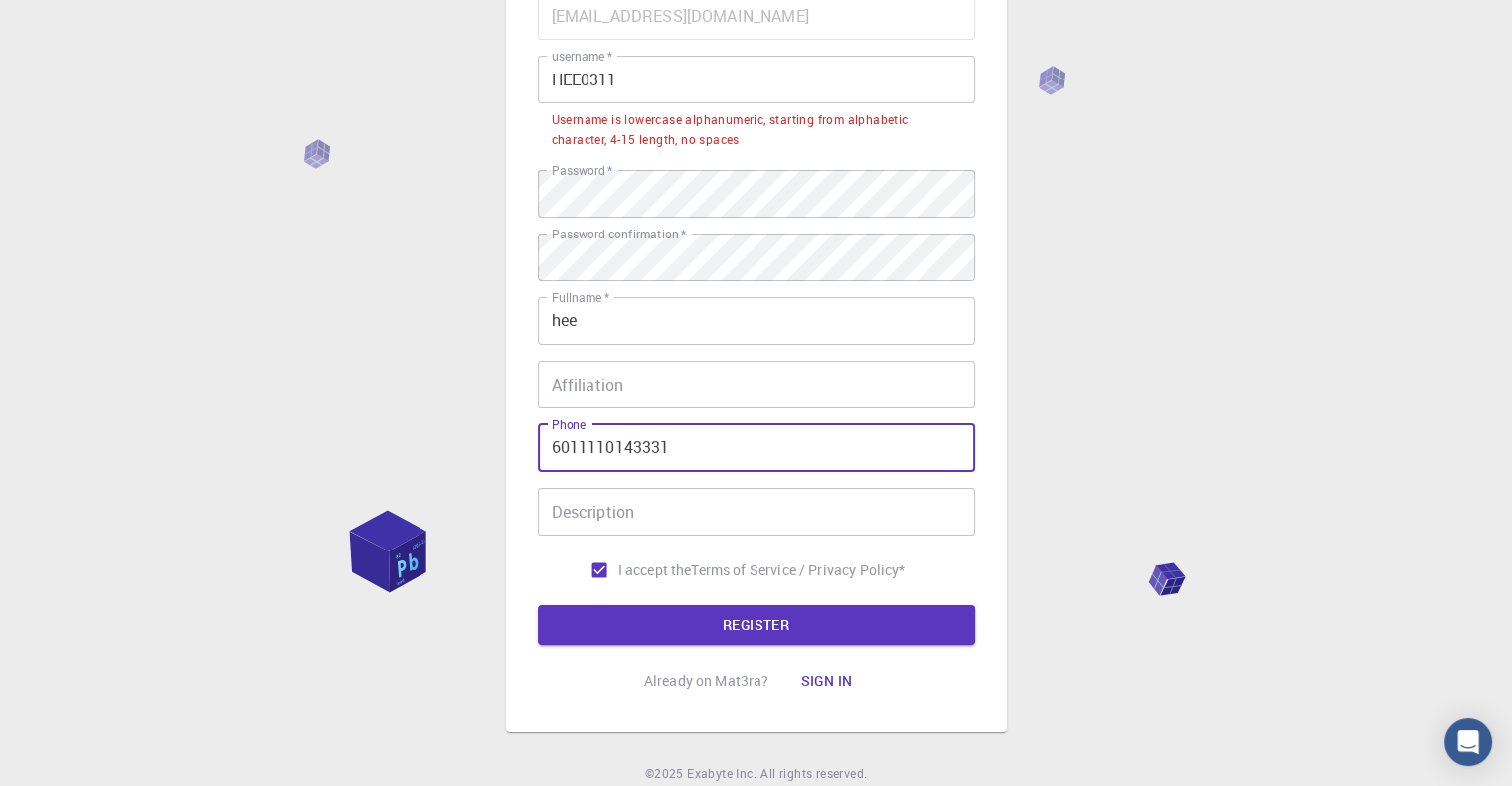 click on "REGISTER" at bounding box center [756, 625] 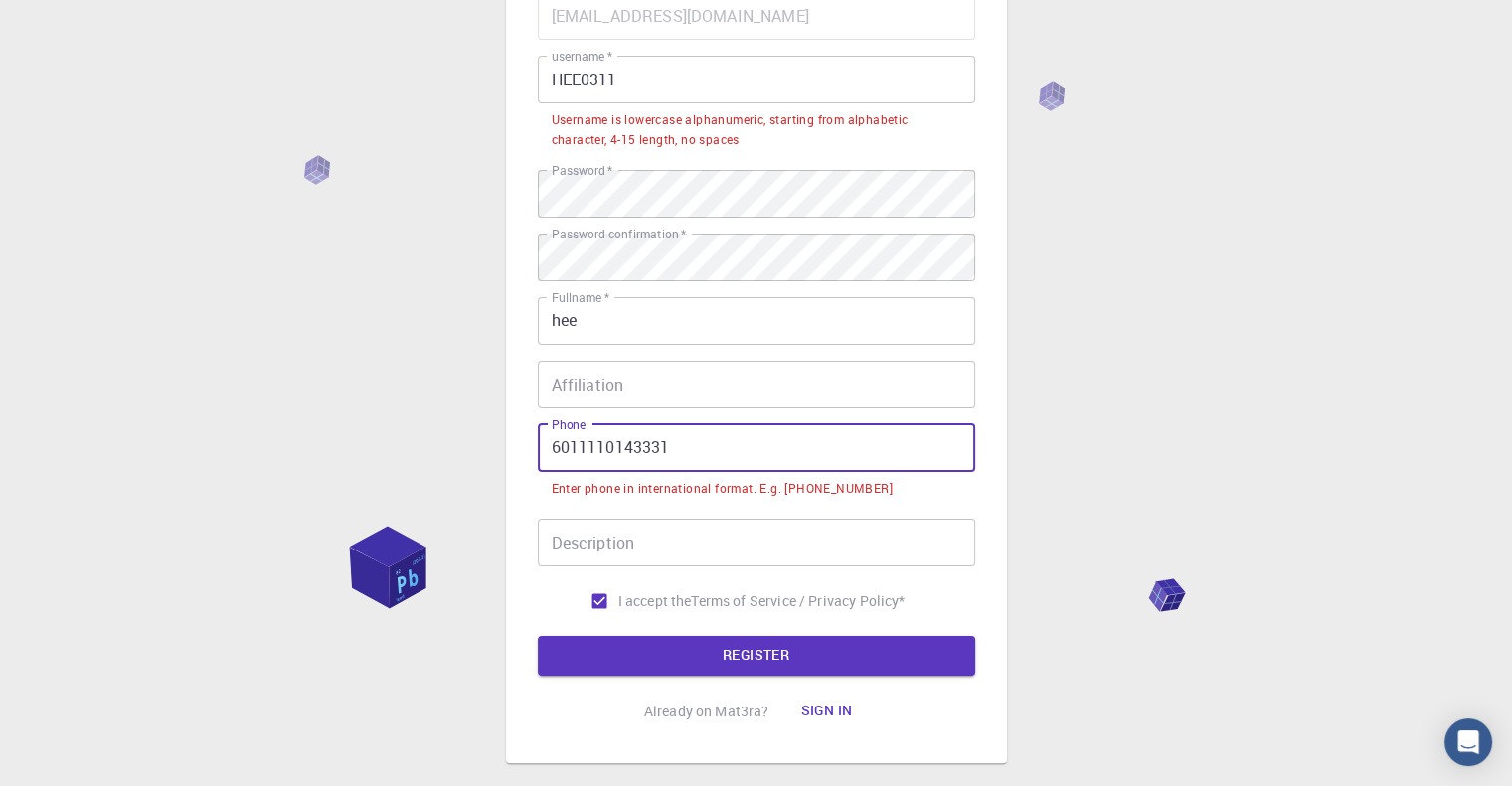 click on "6011110143331" at bounding box center (756, 448) 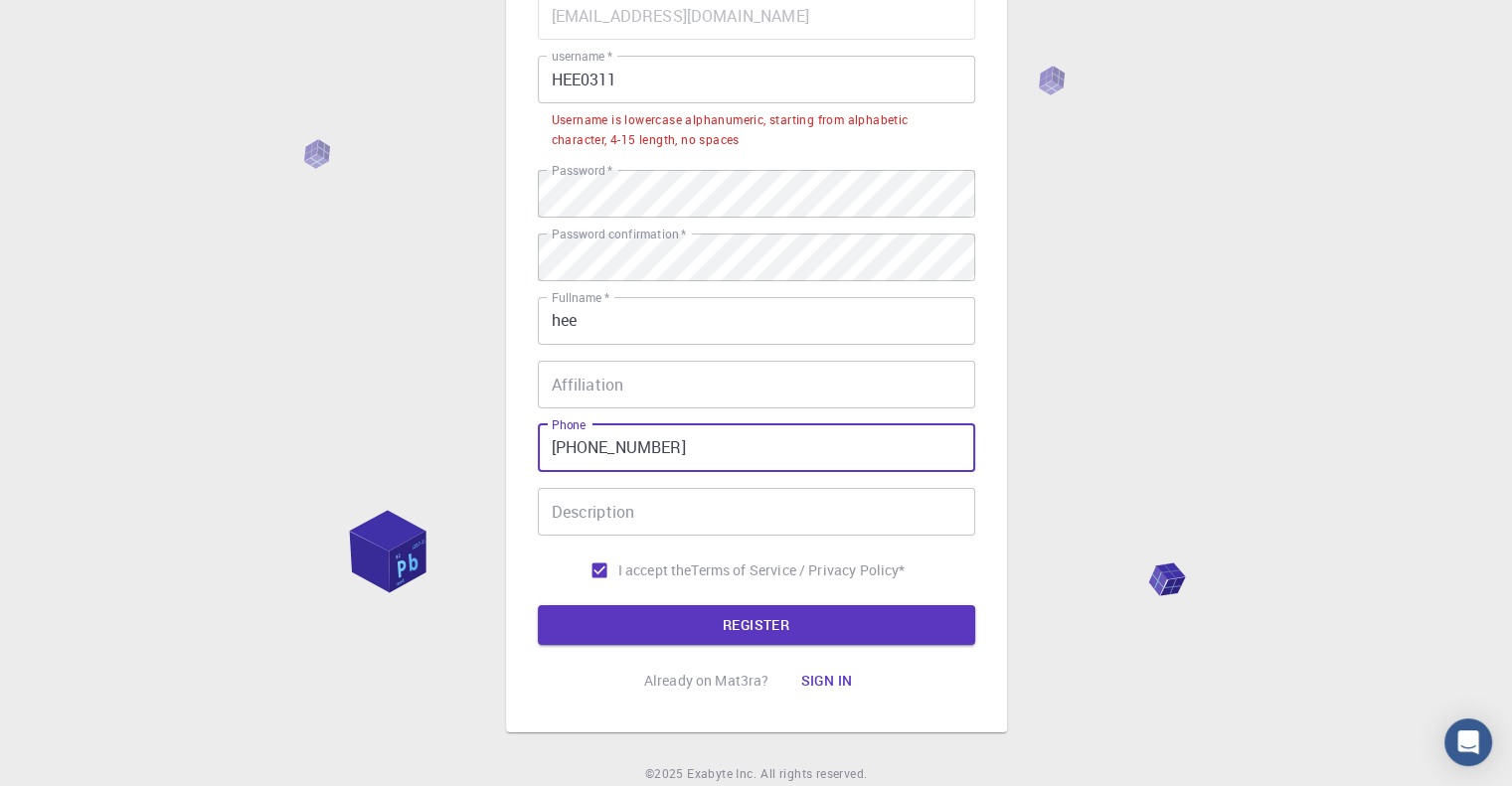 type on "[PHONE_NUMBER]" 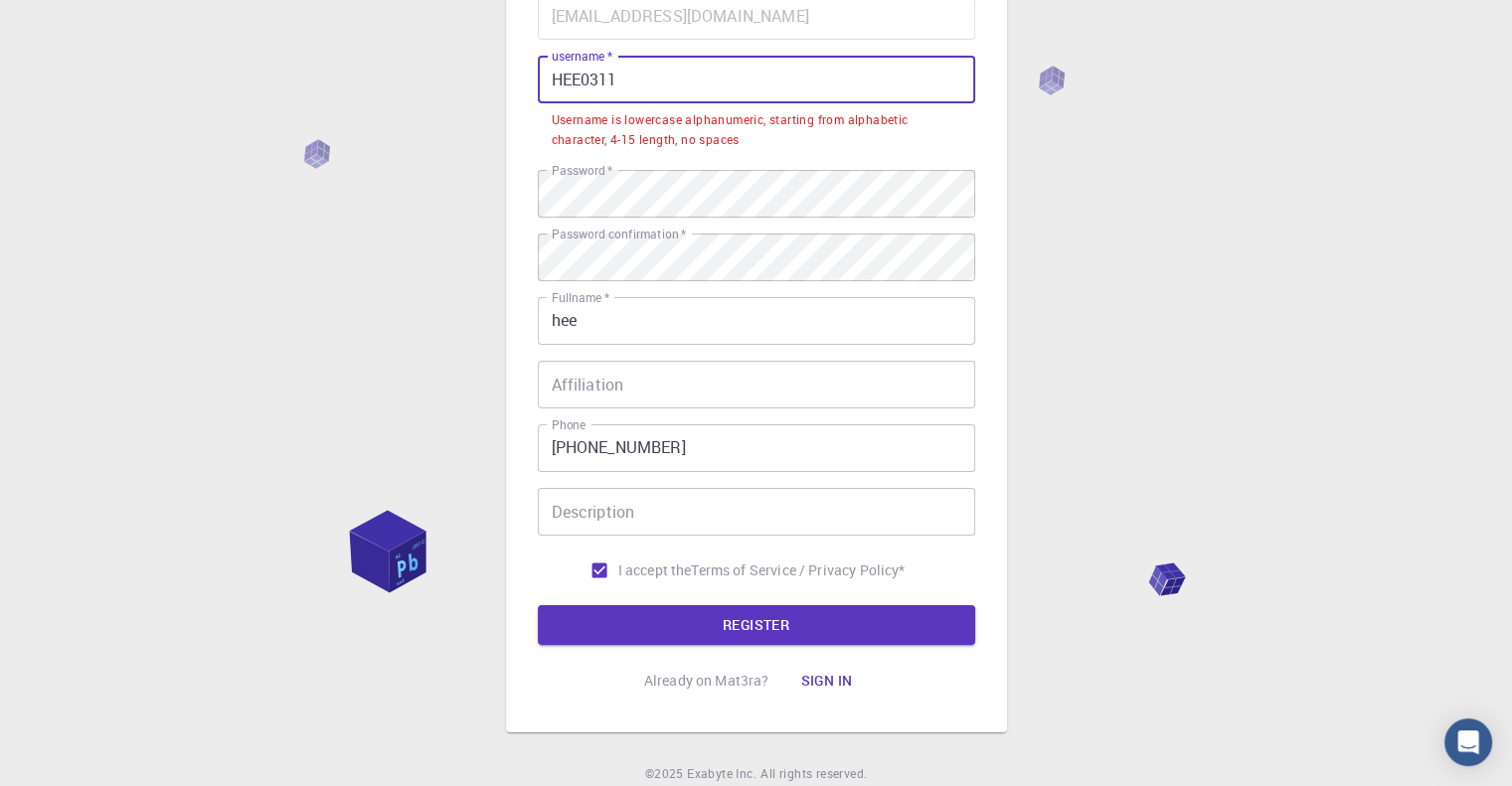 click on "HEE0311" at bounding box center (756, 79) 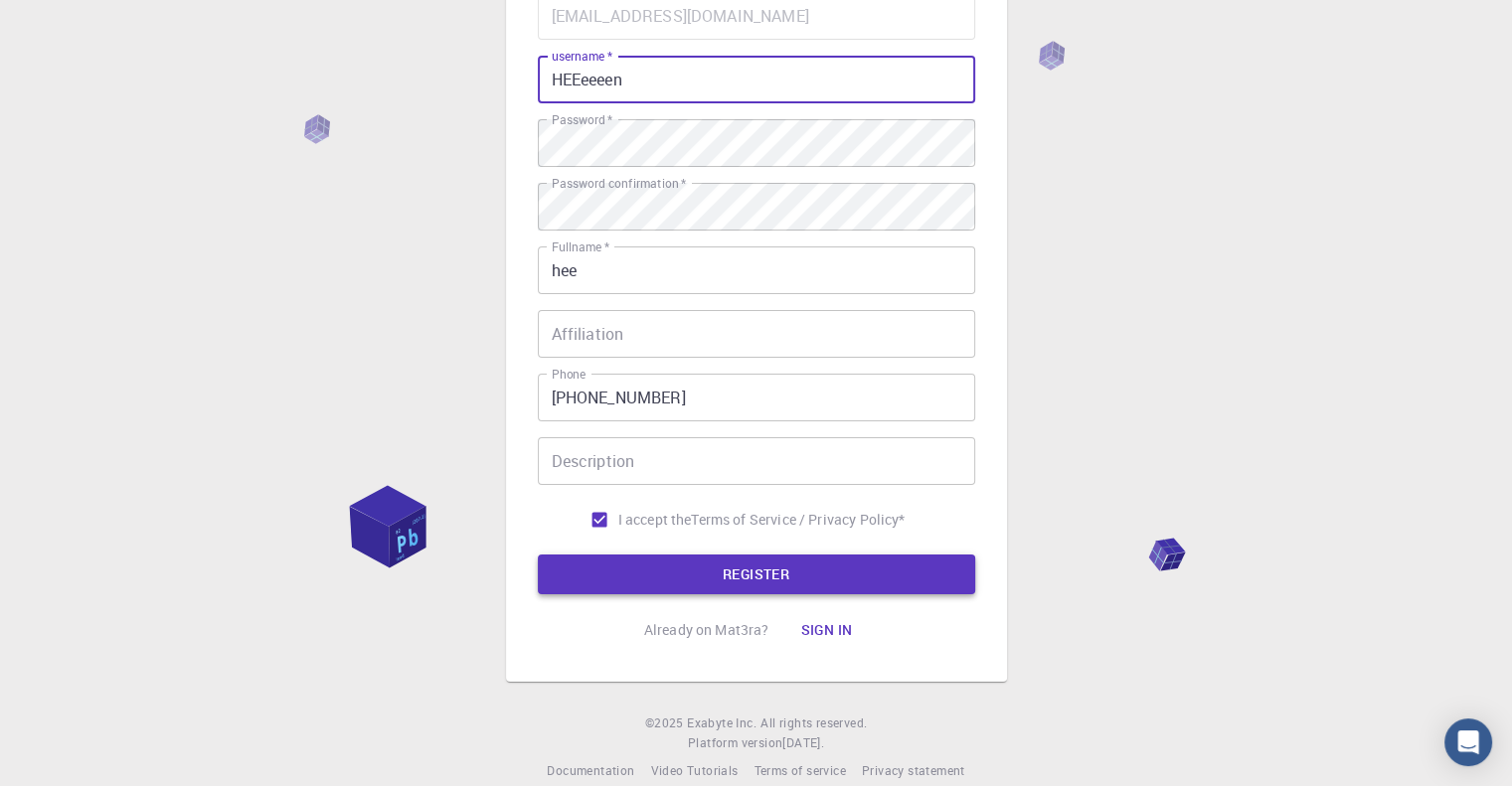 type on "HEEeeeen" 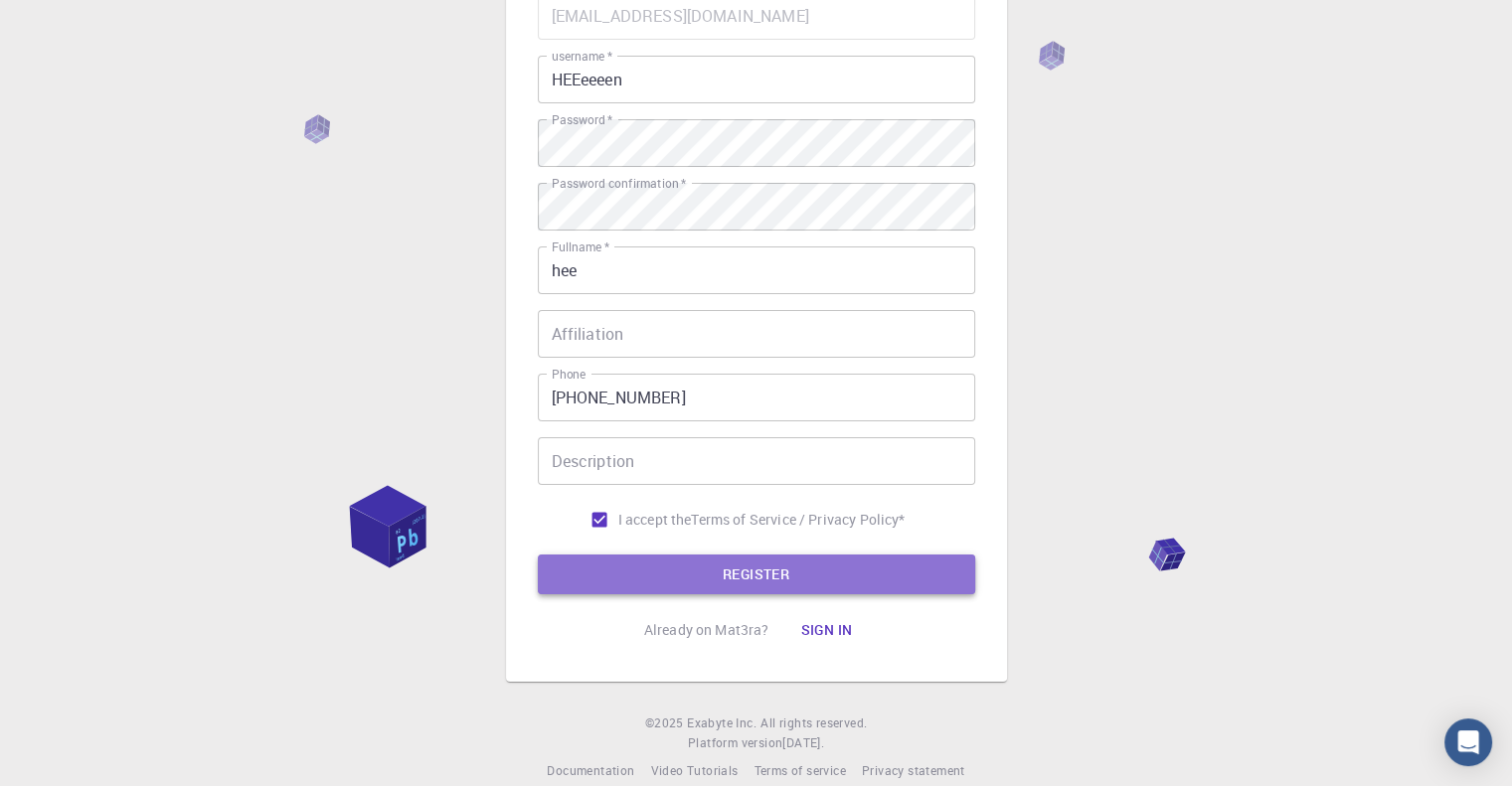 click on "REGISTER" at bounding box center [756, 574] 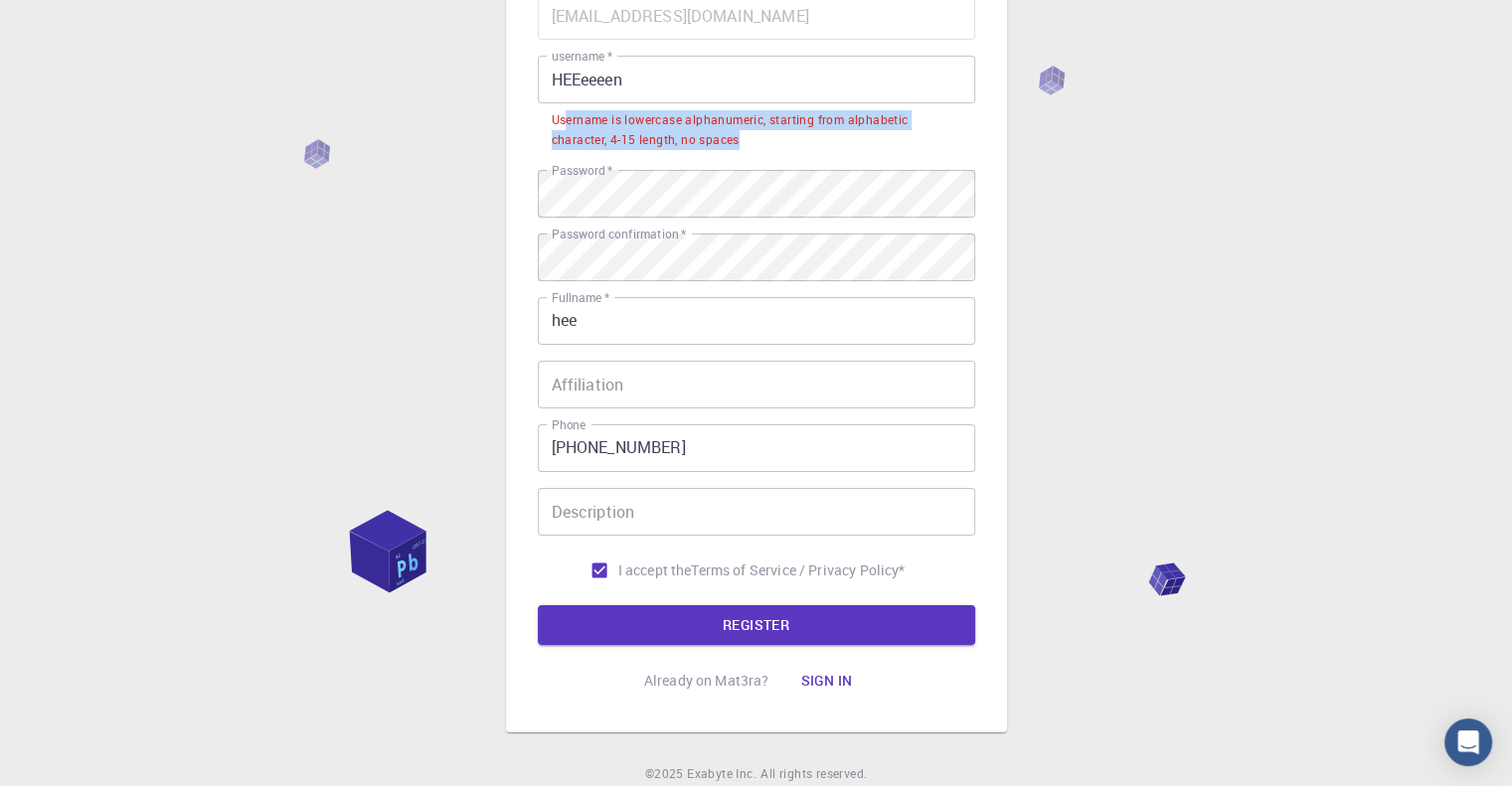 drag, startPoint x: 563, startPoint y: 116, endPoint x: 742, endPoint y: 151, distance: 182.38969 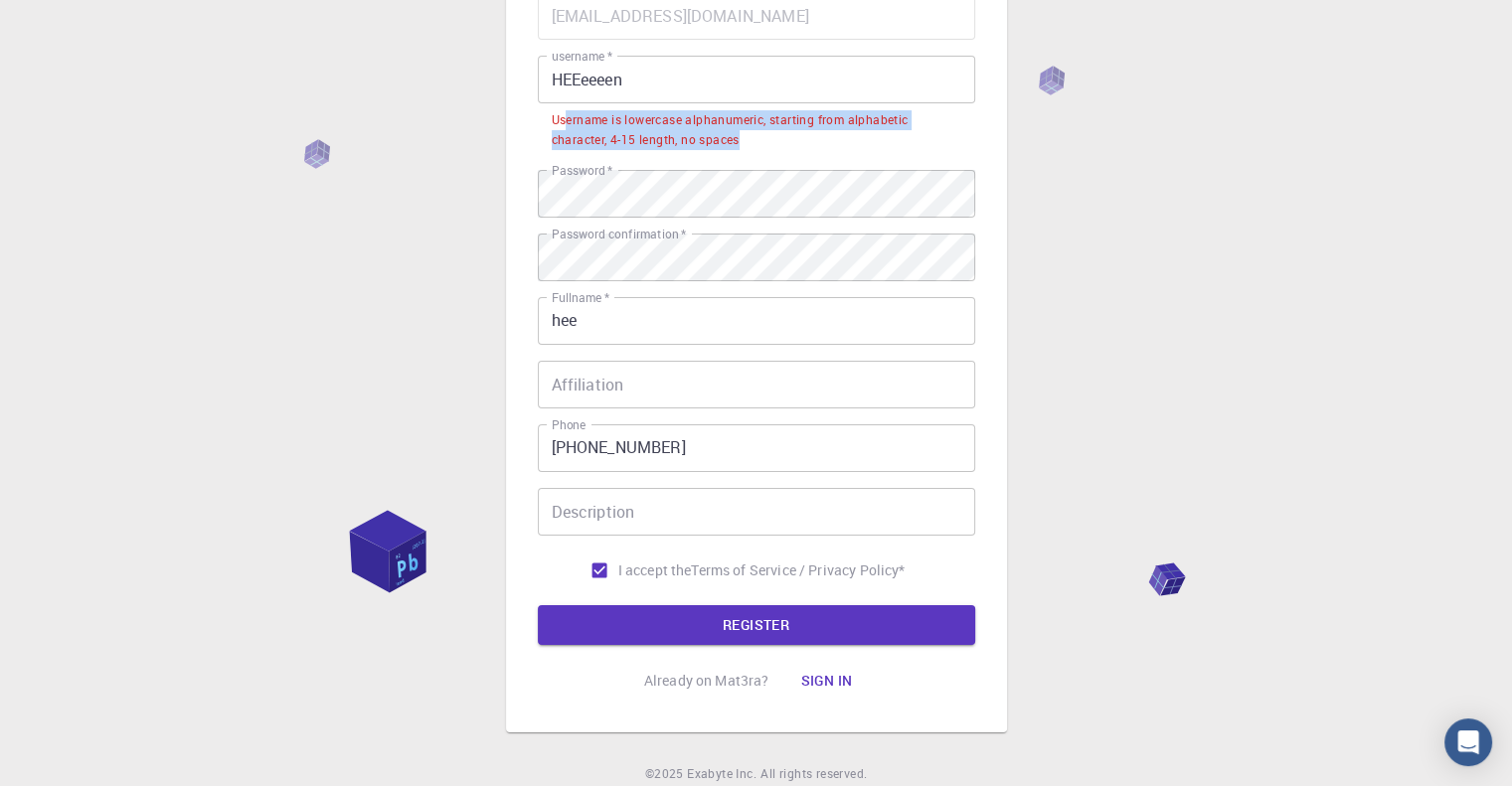 click on "Username is lowercase alphanumeric, starting from alphabetic character, 4-15 length, no spaces" at bounding box center (756, 128) 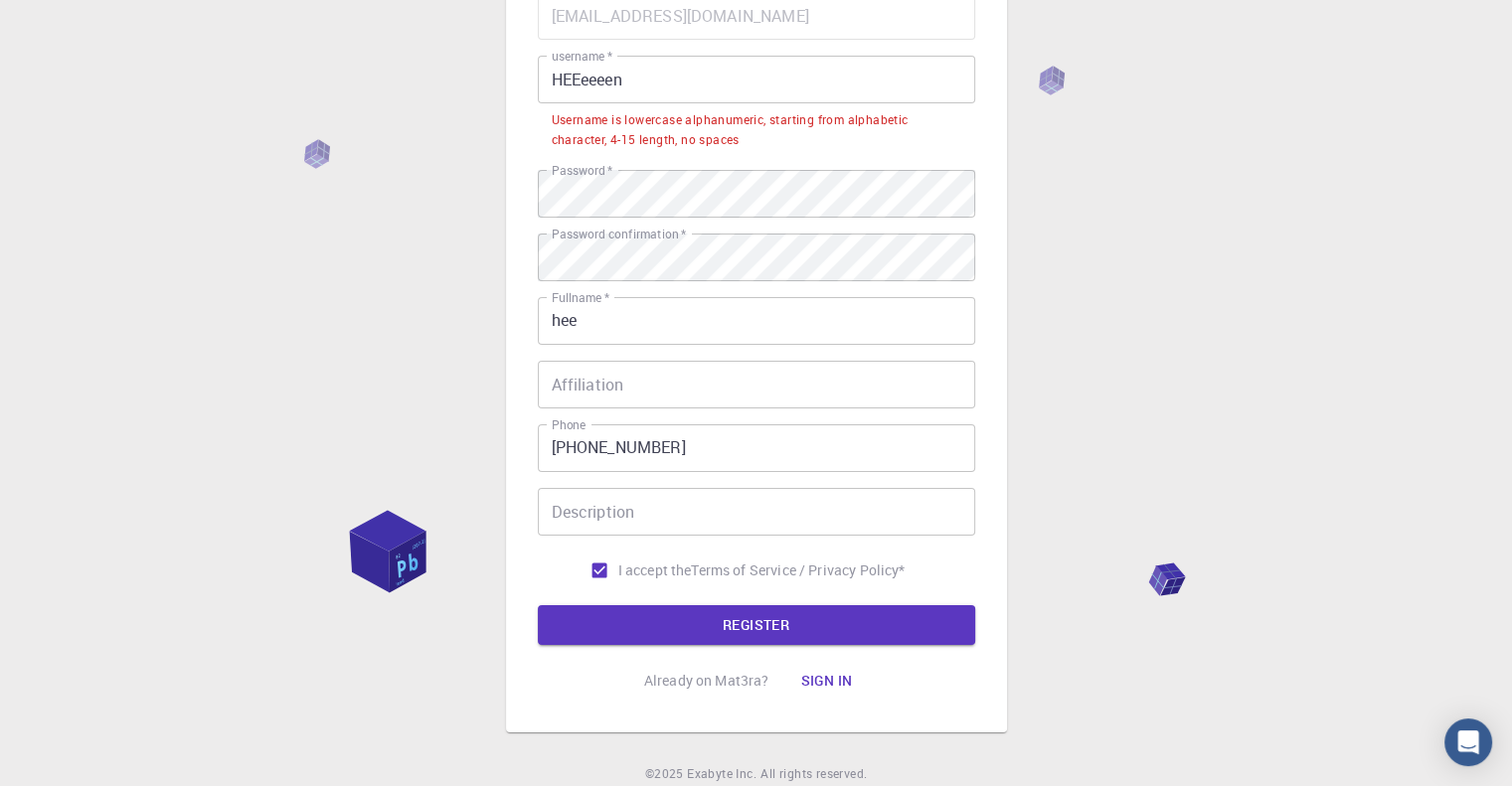 click on "Username is lowercase alphanumeric, starting from alphabetic character, 4-15 length, no spaces" at bounding box center (756, 130) 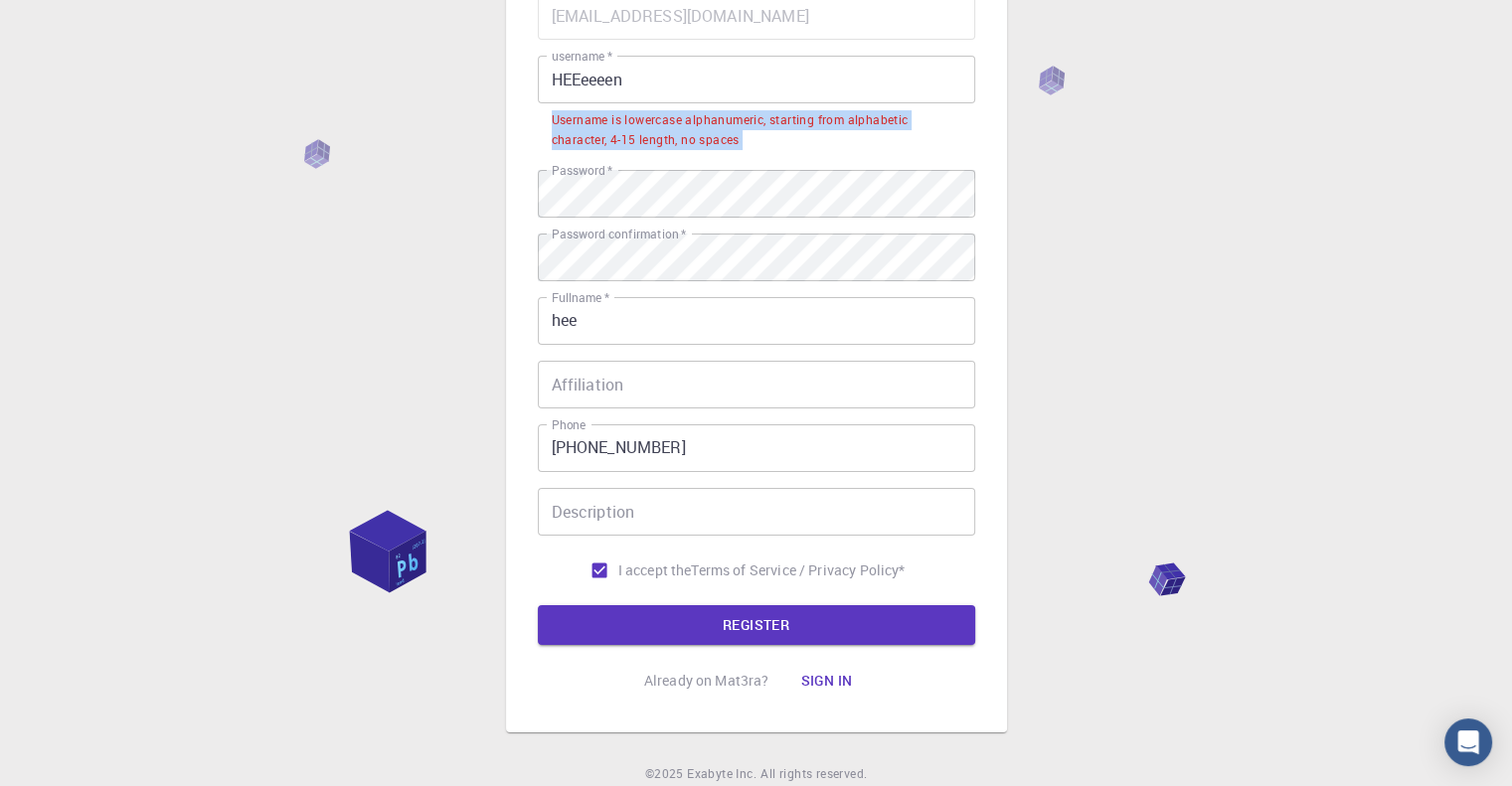 click on "Email   * [EMAIL_ADDRESS][DOMAIN_NAME] Email   * username   * HEEeeeen username   * Username is lowercase alphanumeric, starting from alphabetic character, 4-15 length, no spaces Password   * Password   * Password confirmation   * Password confirmation   * Fullname   * hee Fullname   * Affiliation Affiliation Phone [PHONE_NUMBER] Phone Description Description I accept the  Terms of Service / Privacy Policy  *" at bounding box center [756, 290] 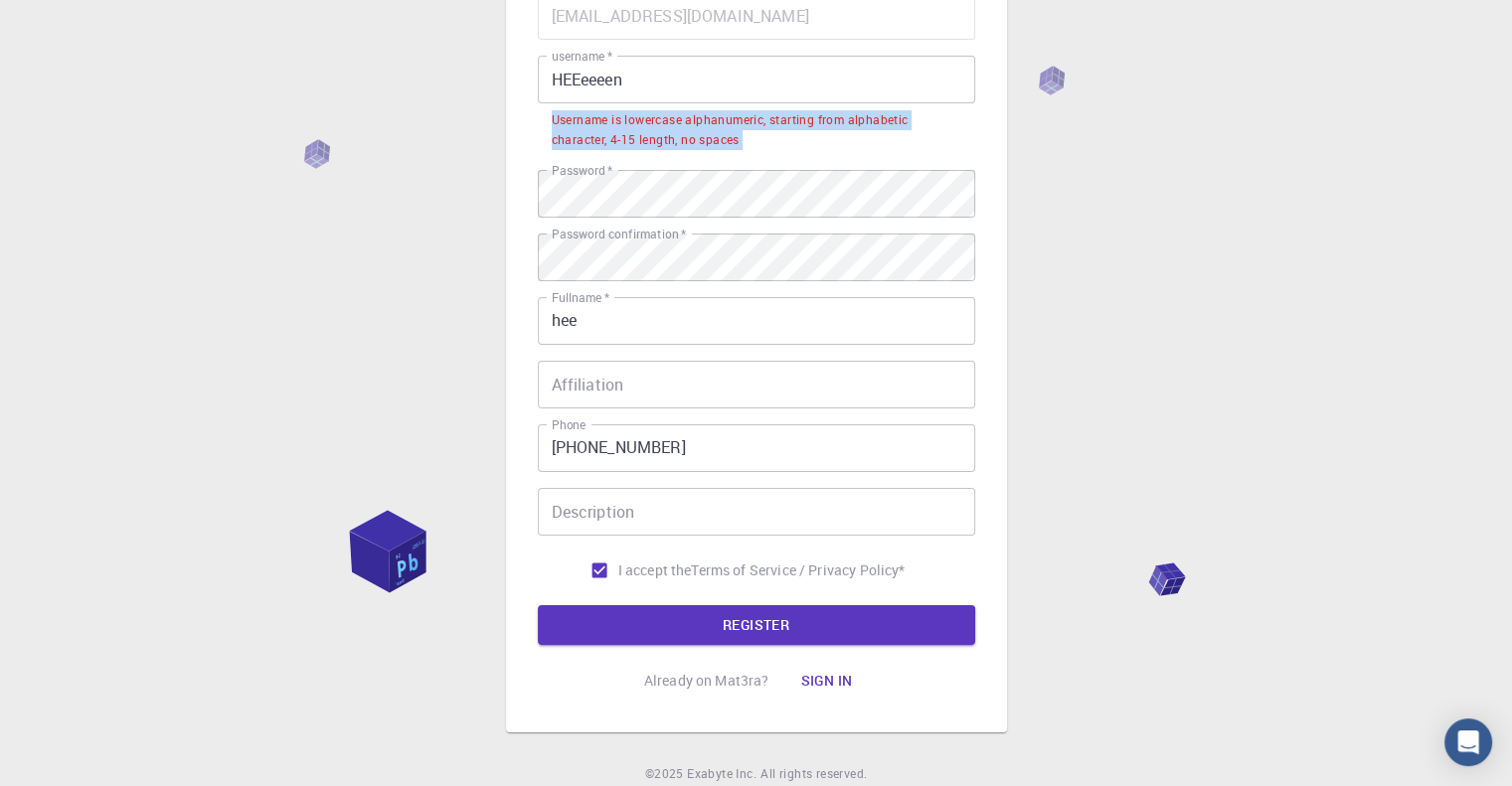 copy on "Username is lowercase alphanumeric, starting from alphabetic character, 4-15 length, no spaces Password   *" 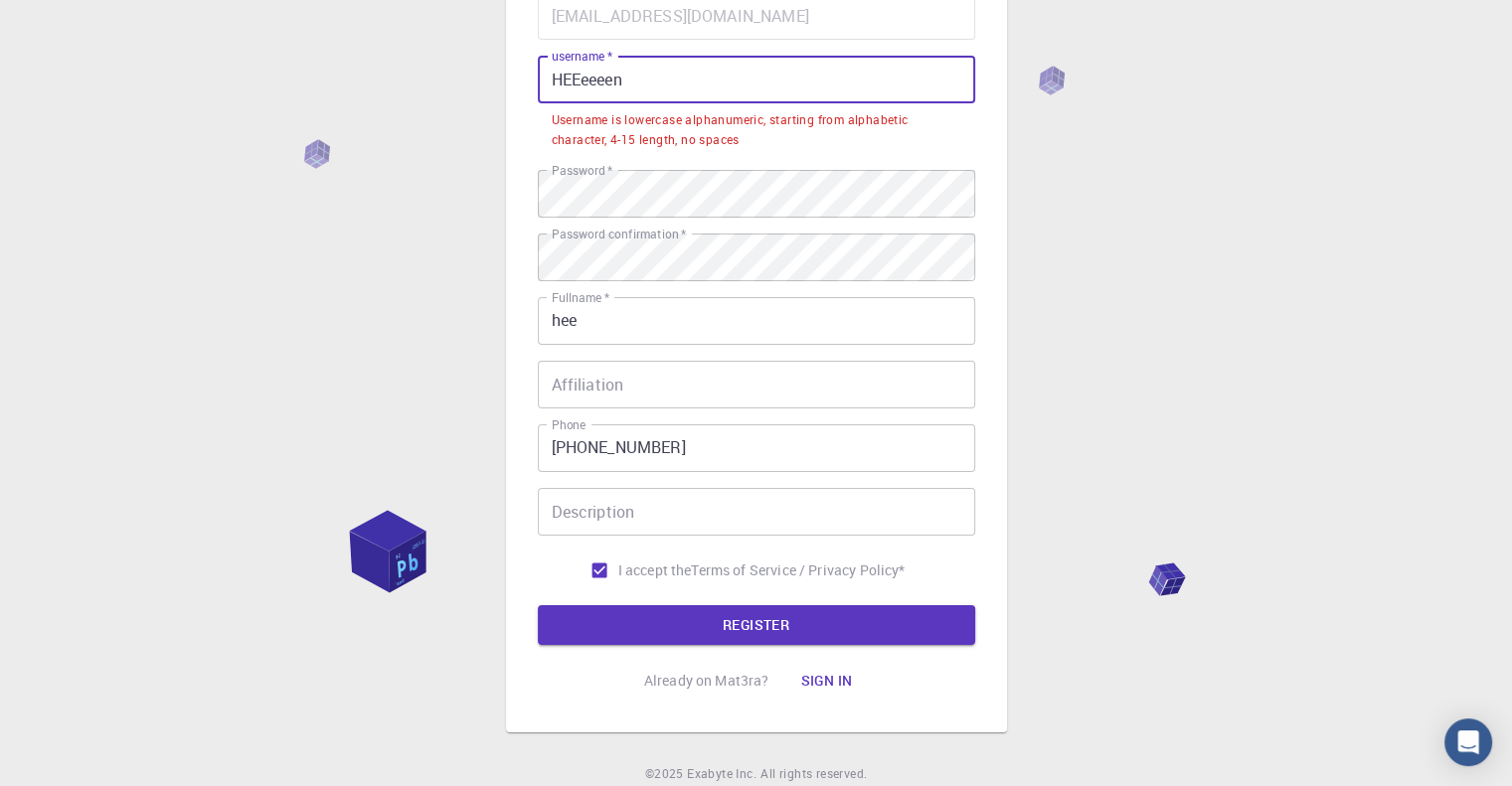 drag, startPoint x: 673, startPoint y: 89, endPoint x: 457, endPoint y: 79, distance: 216.23136 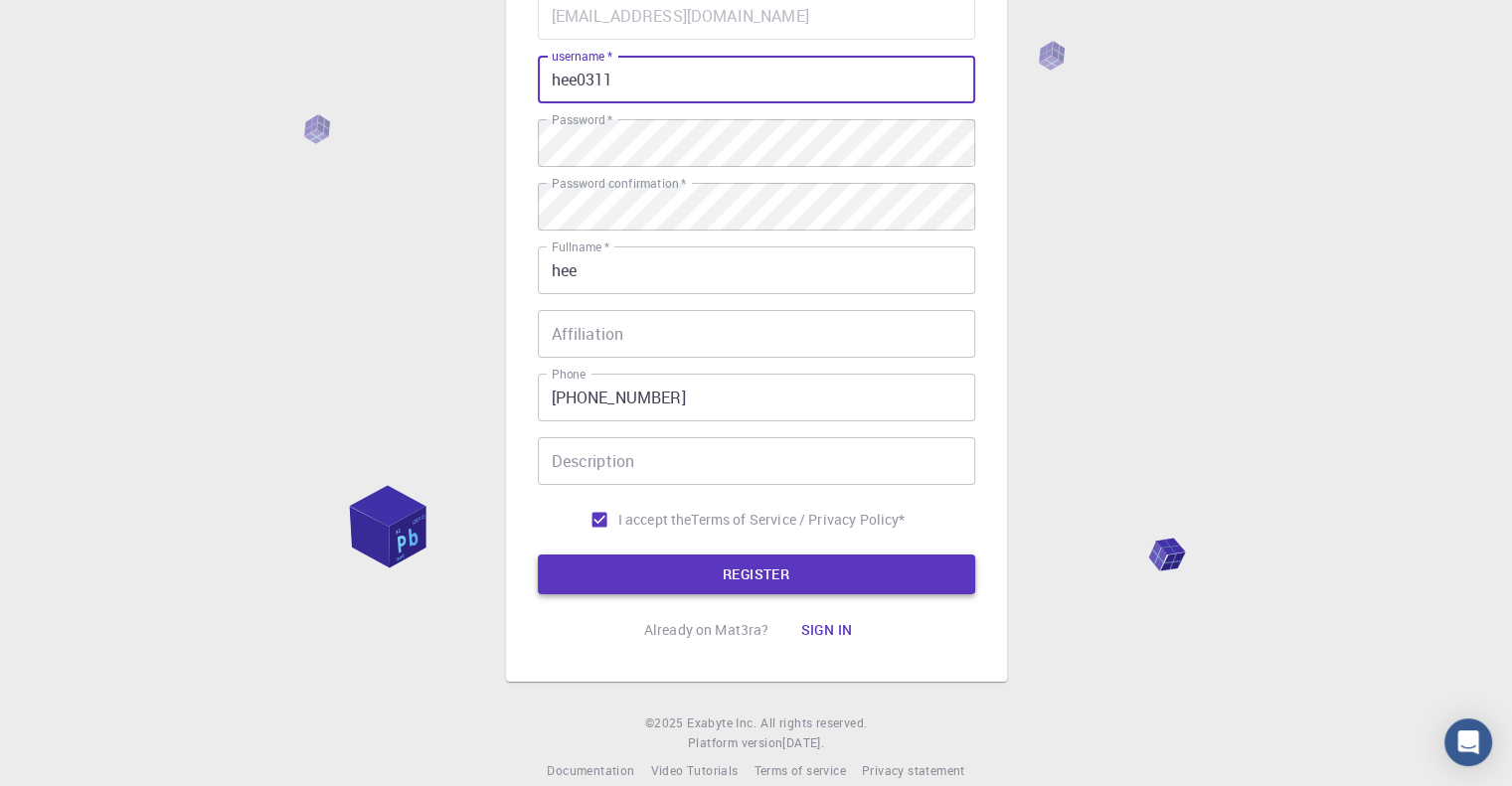 type on "hee0311" 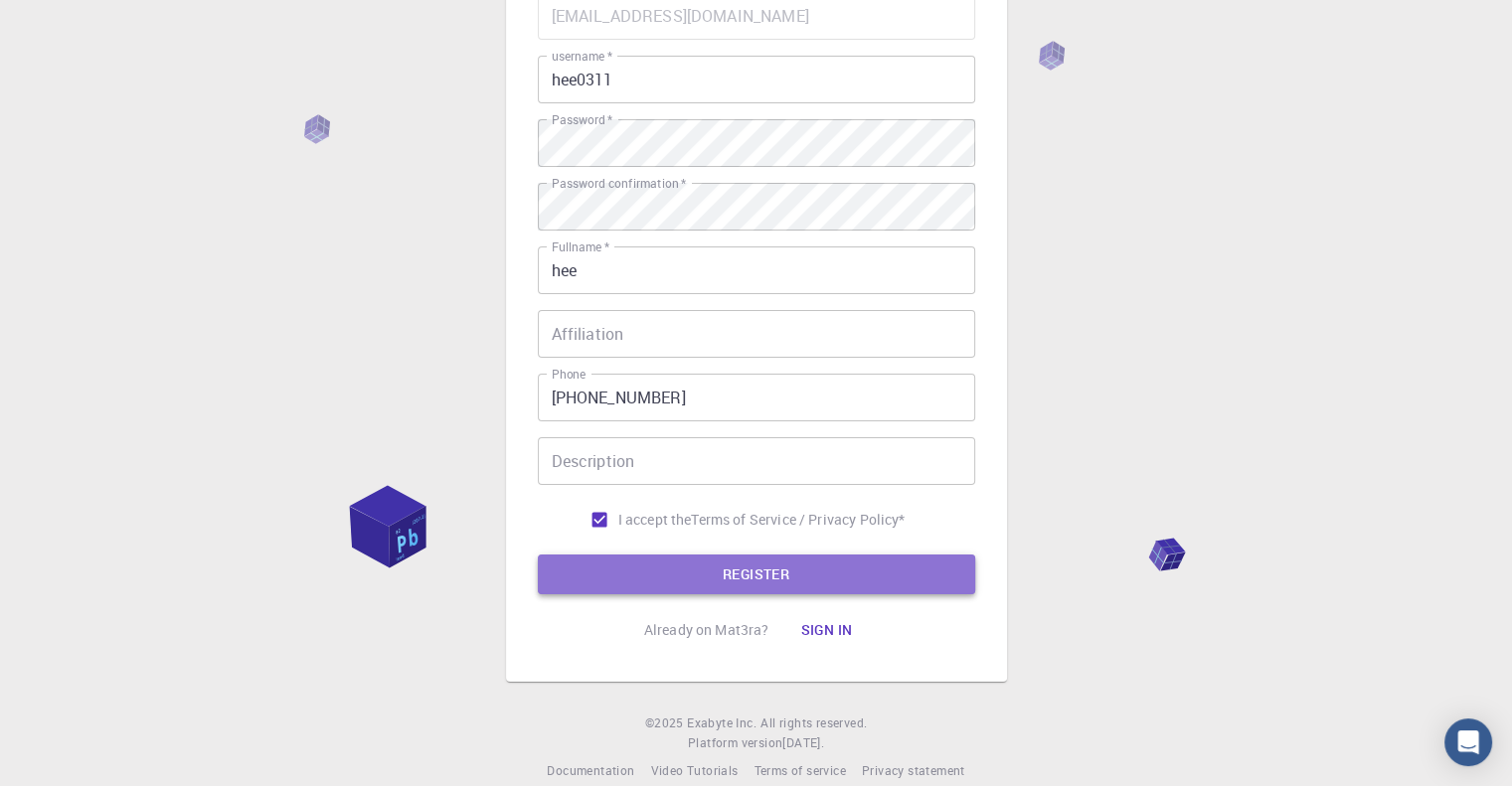 click on "REGISTER" at bounding box center (756, 574) 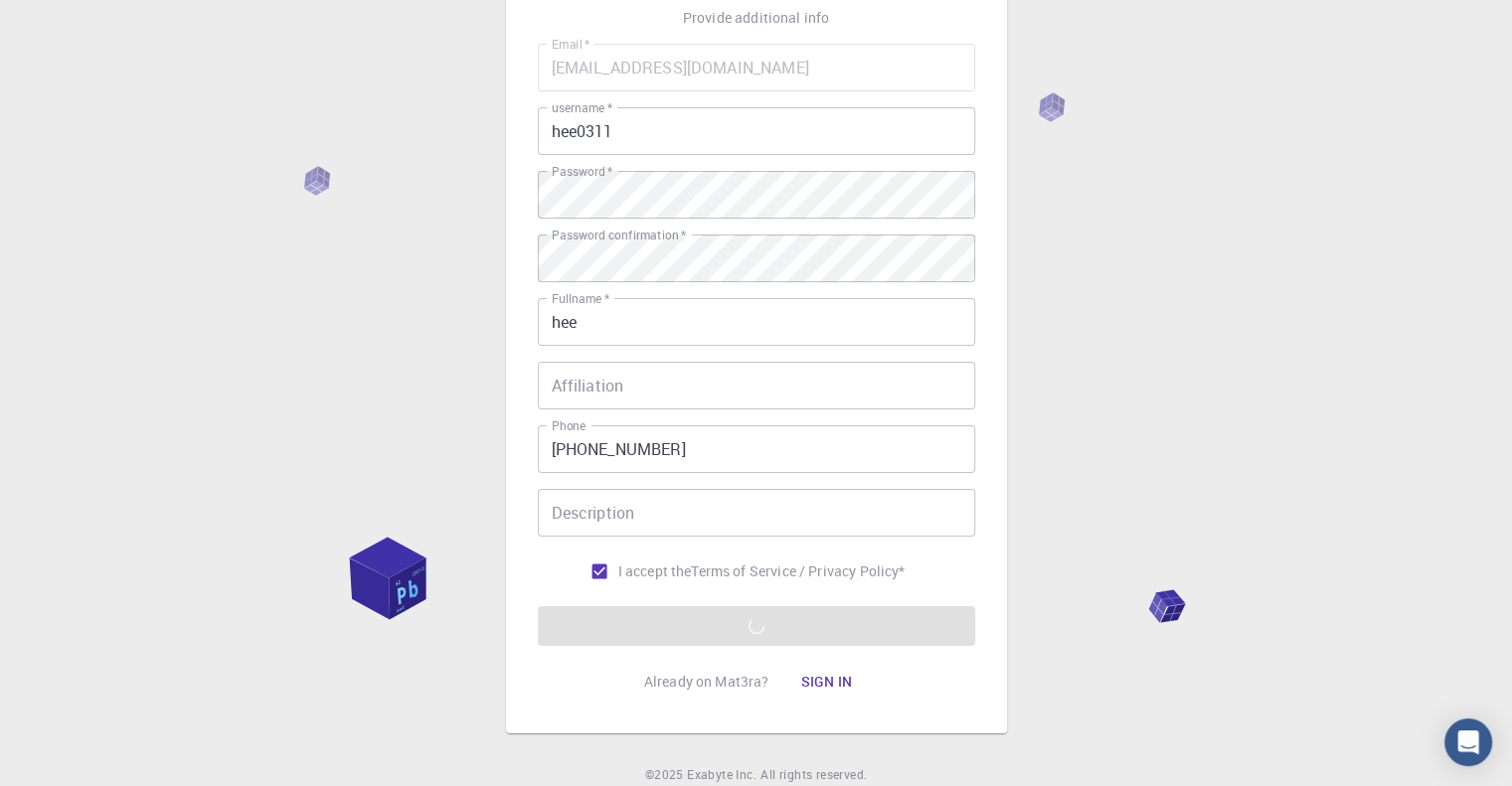 scroll, scrollTop: 99, scrollLeft: 0, axis: vertical 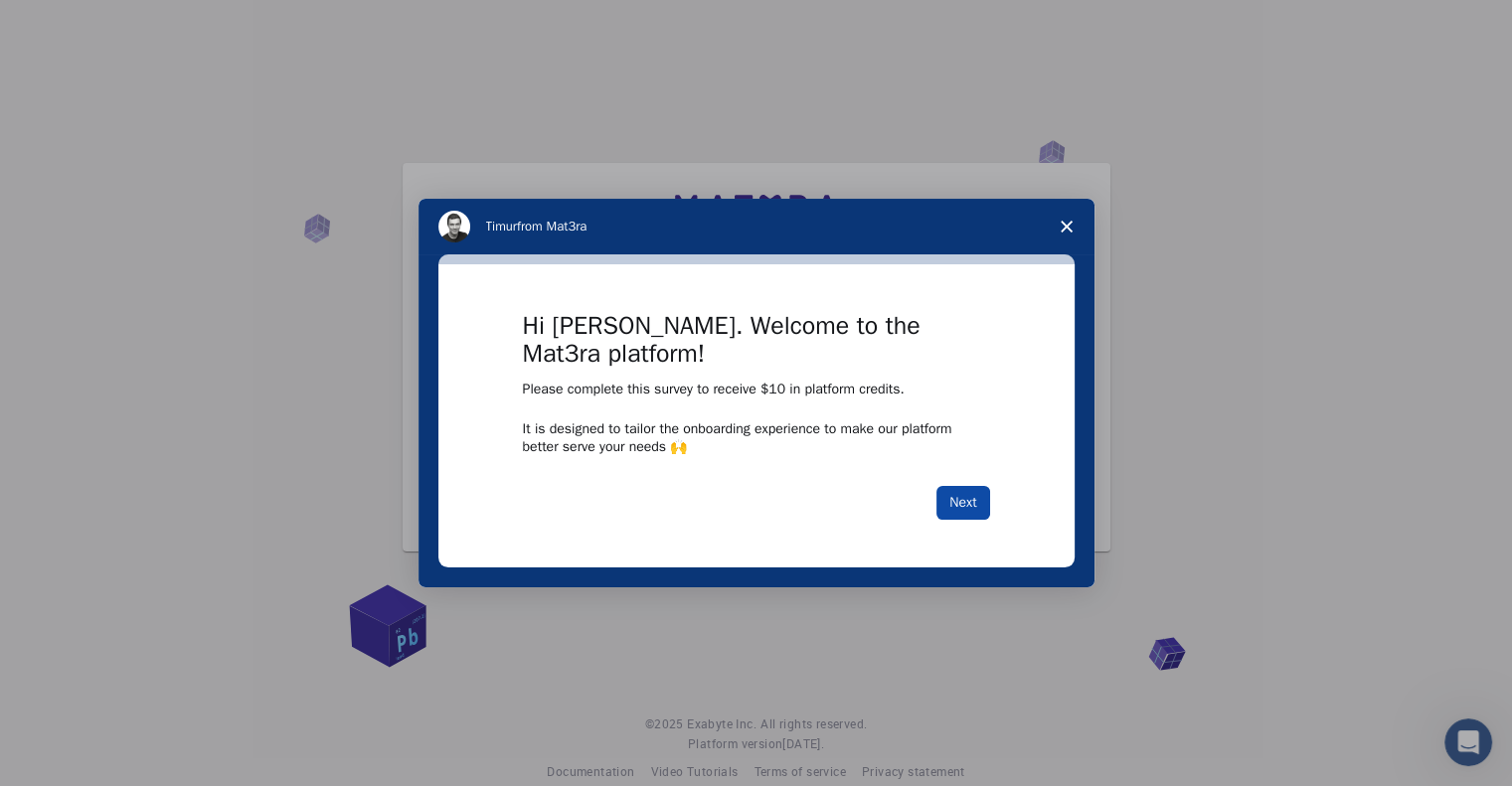 click on "Next" at bounding box center [962, 503] 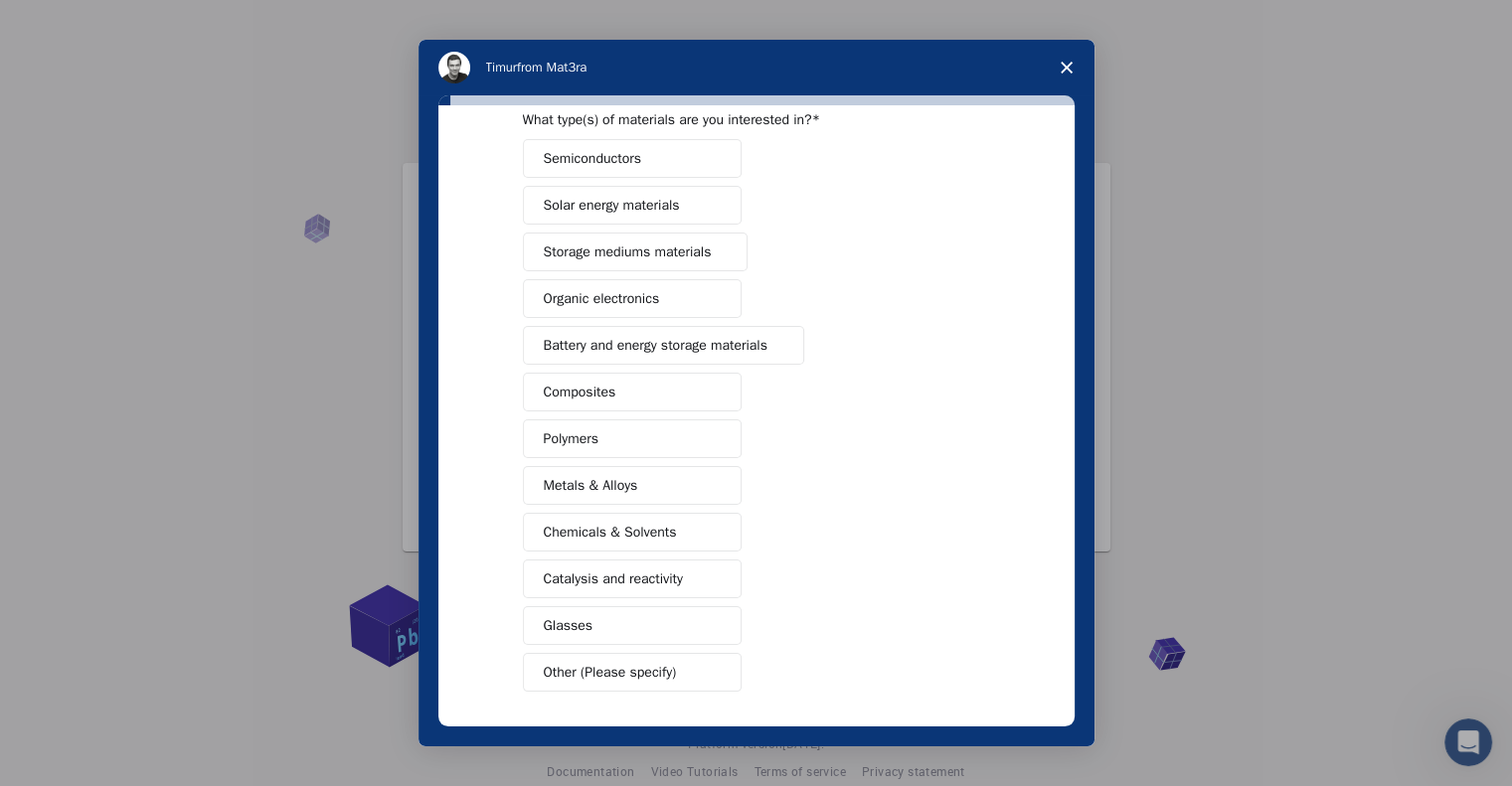scroll, scrollTop: 167, scrollLeft: 0, axis: vertical 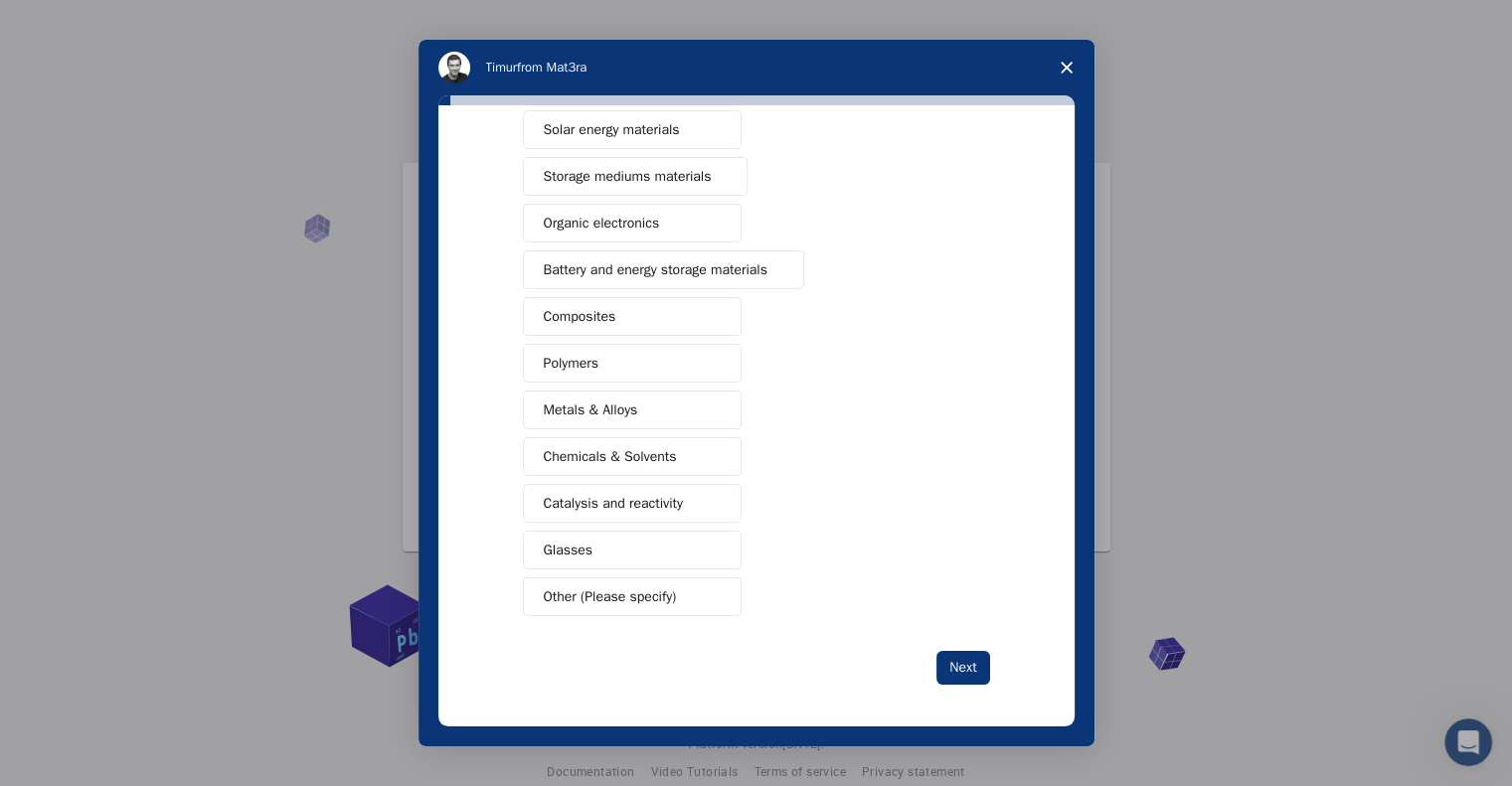 click at bounding box center [1067, 68] 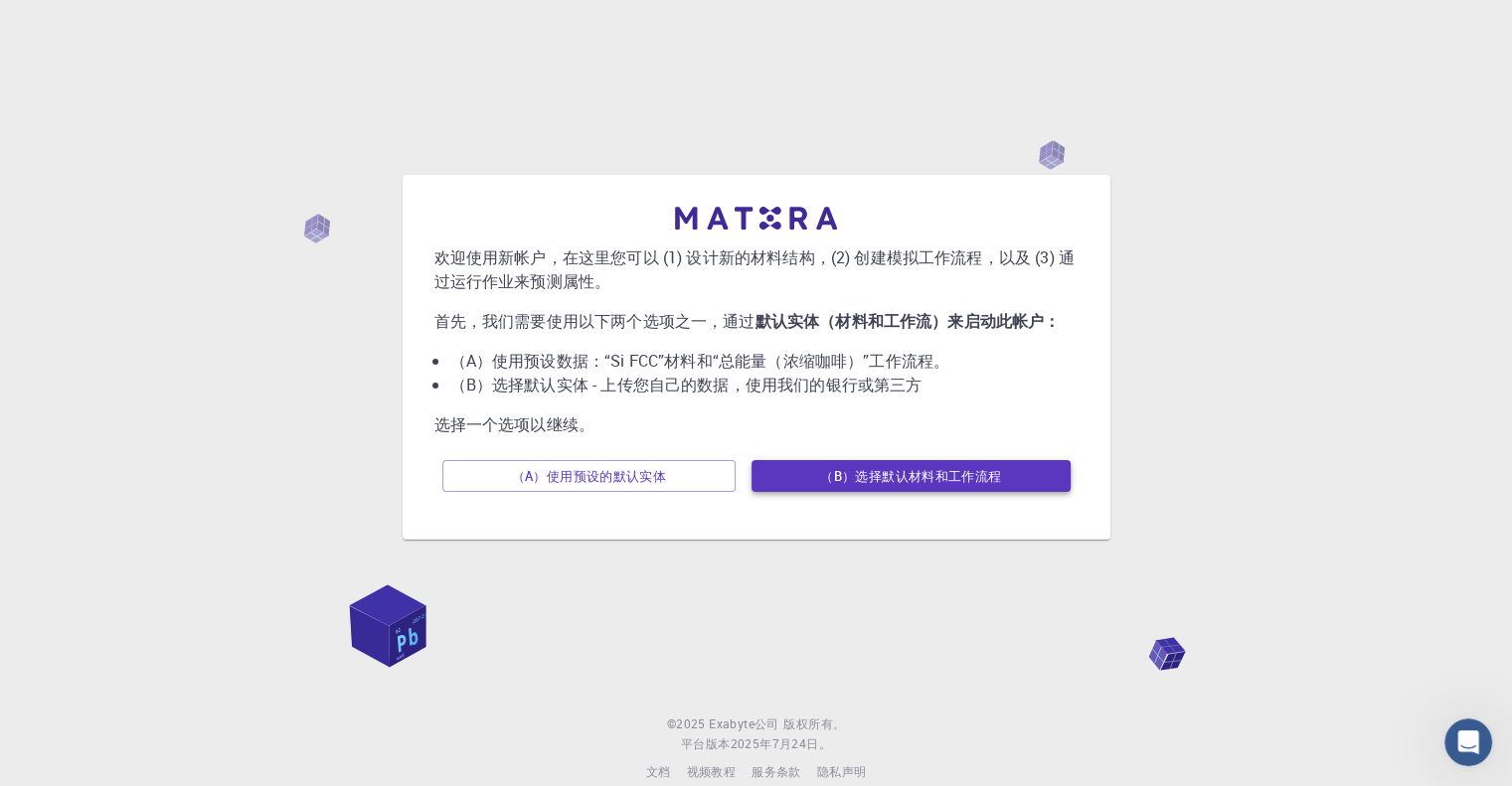 click on "（B）选择默认材料和工作流程" at bounding box center [911, 476] 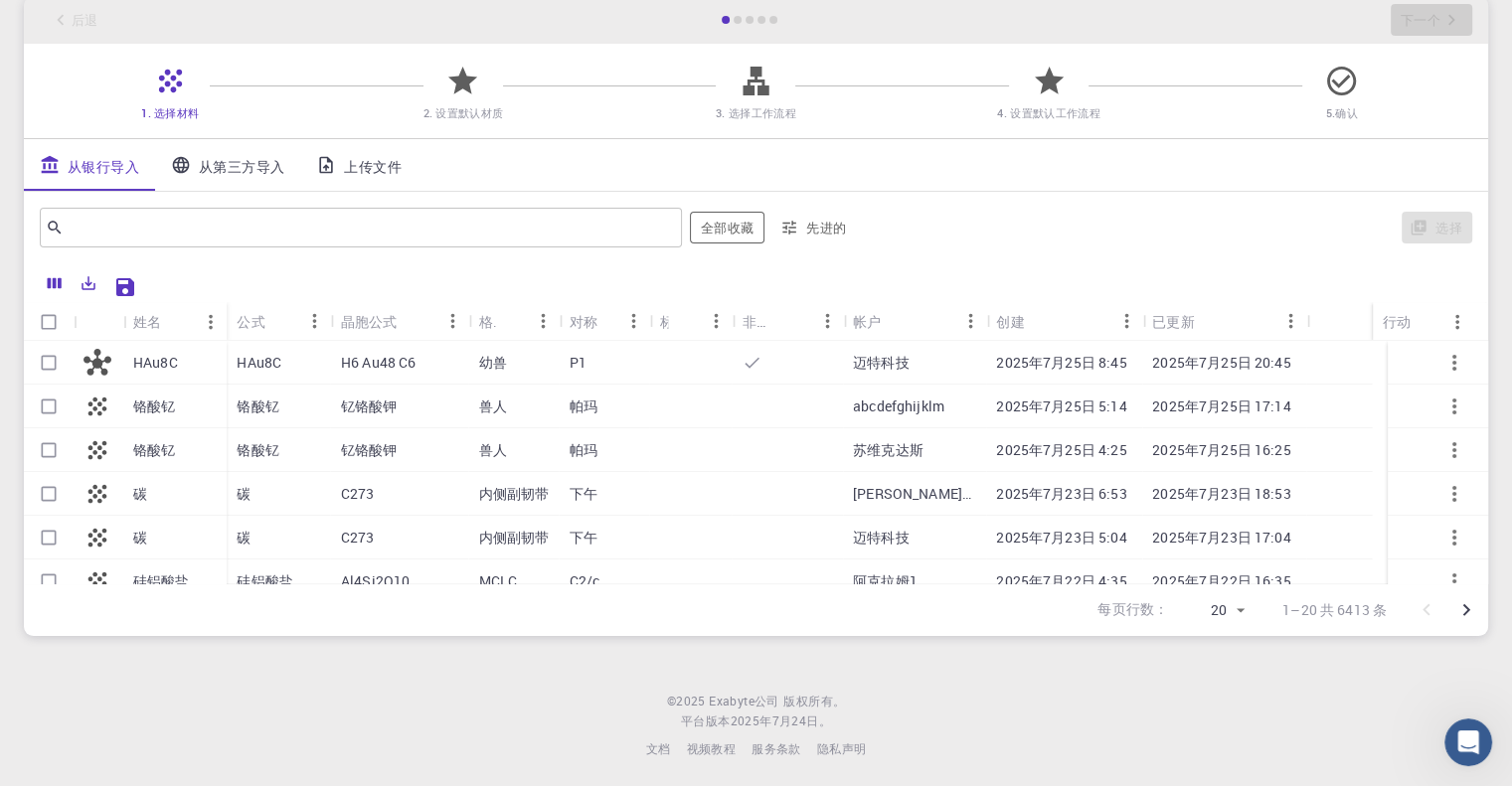 scroll, scrollTop: 115, scrollLeft: 0, axis: vertical 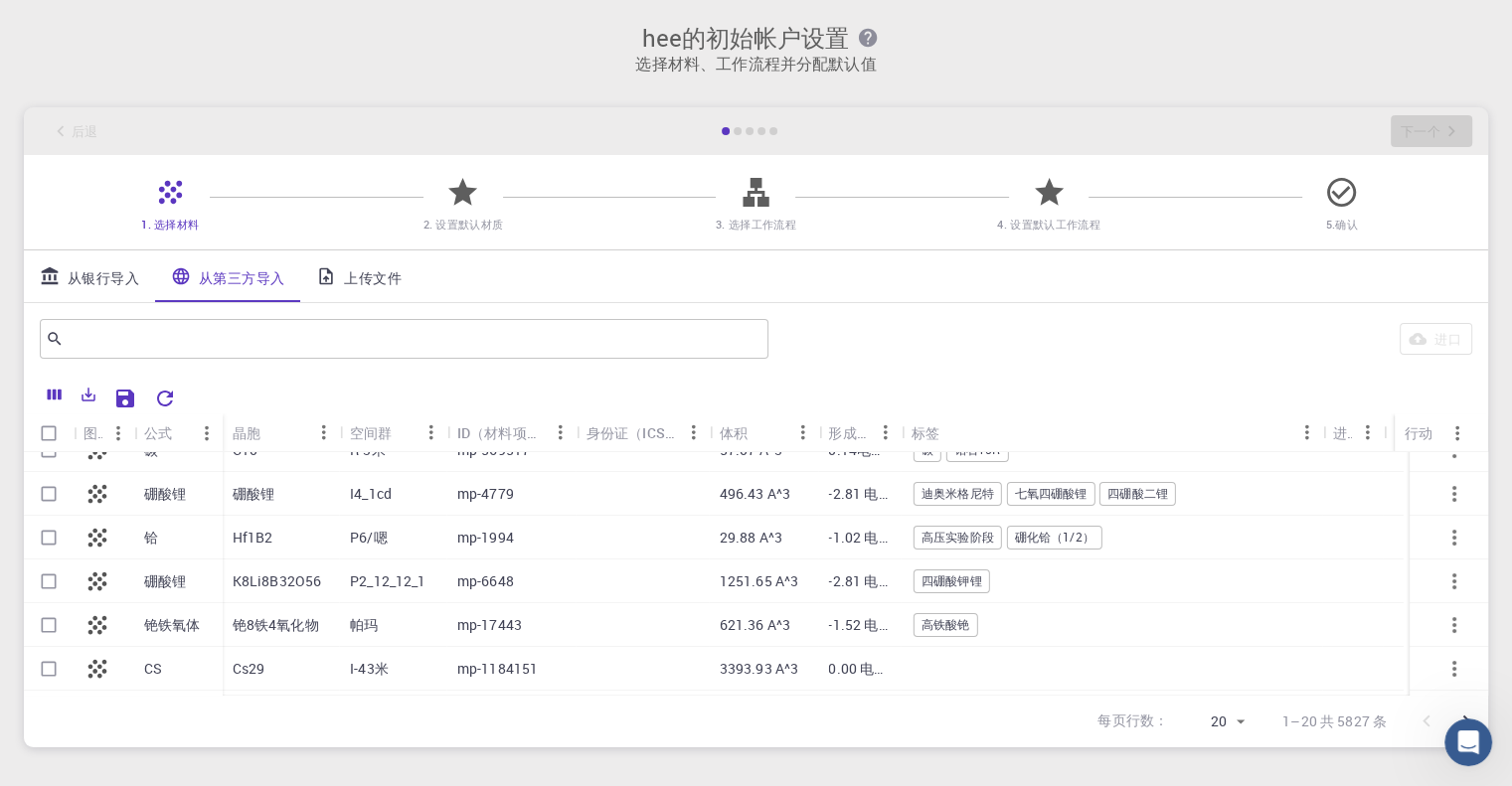 click on "4. 设置默认工作流程" at bounding box center (1049, 224) 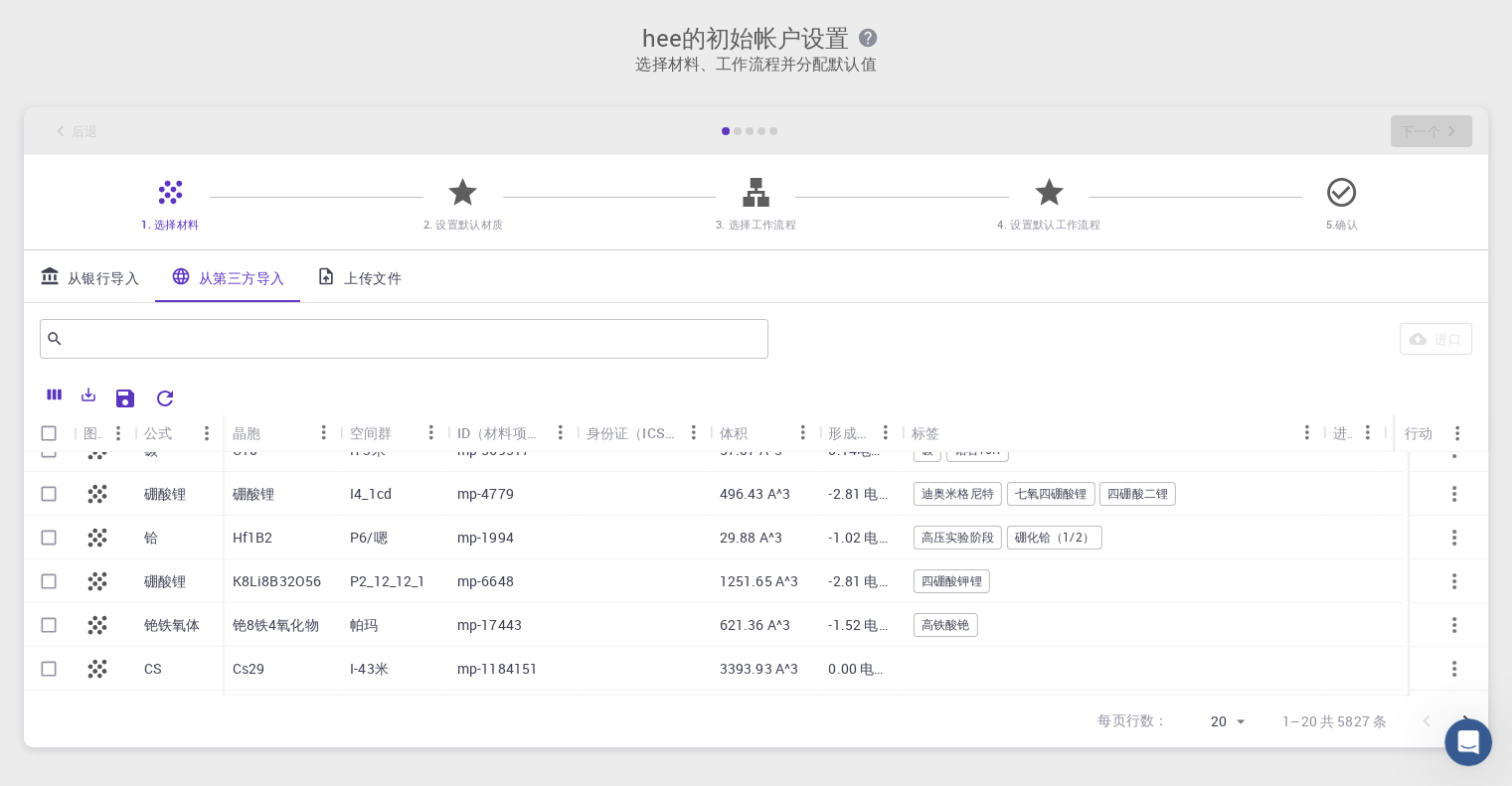 click on "3. 选择工作流程" at bounding box center (756, 224) 